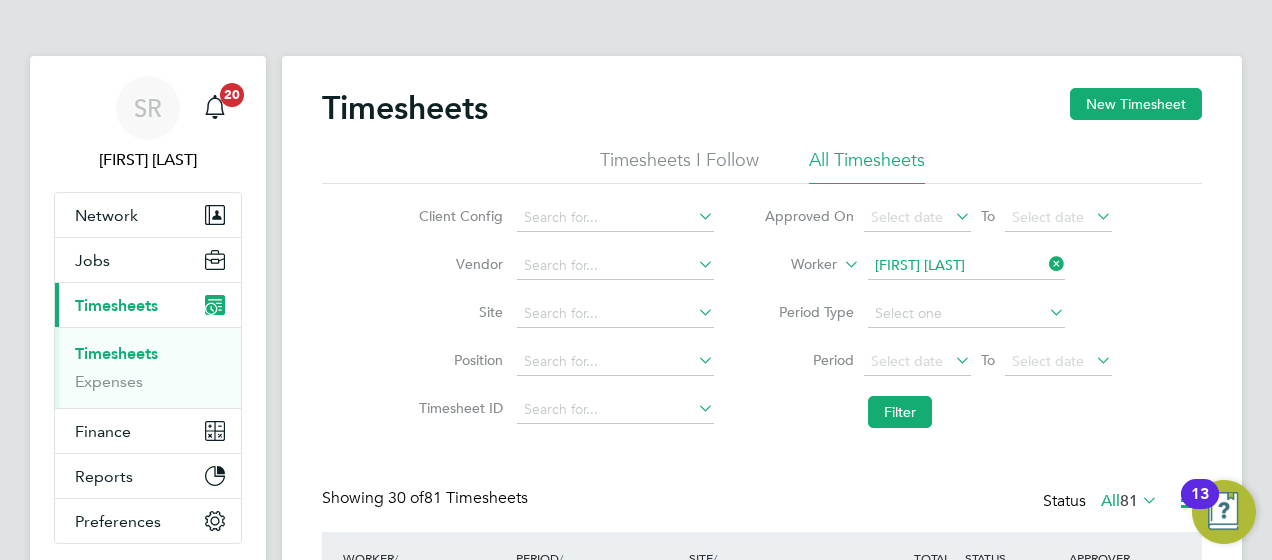 scroll, scrollTop: 0, scrollLeft: 0, axis: both 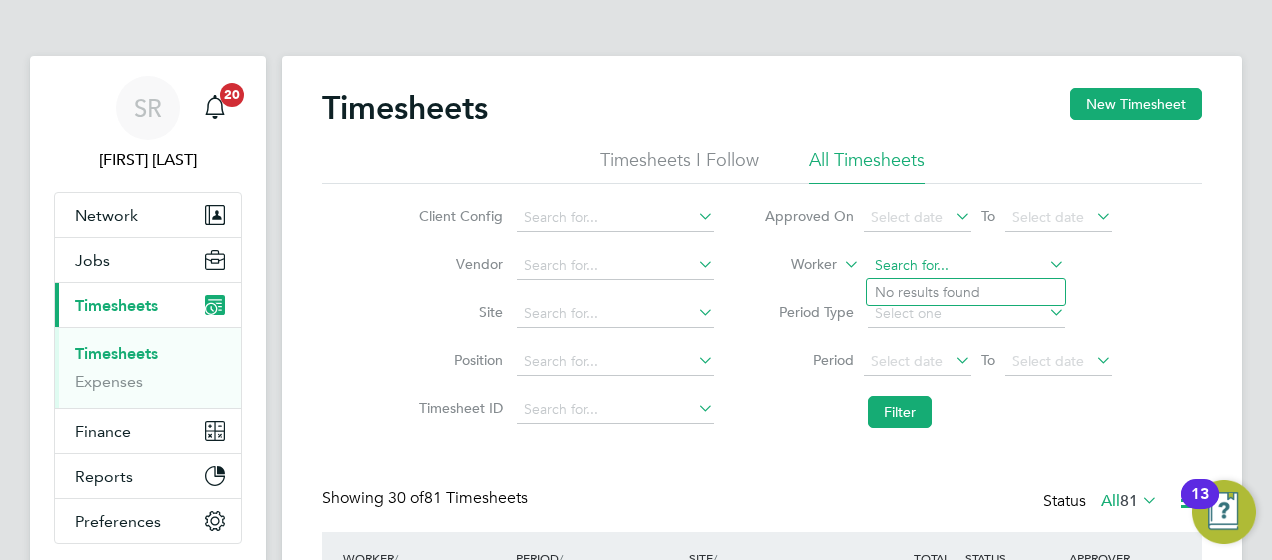 drag, startPoint x: 936, startPoint y: 254, endPoint x: 953, endPoint y: 260, distance: 18.027756 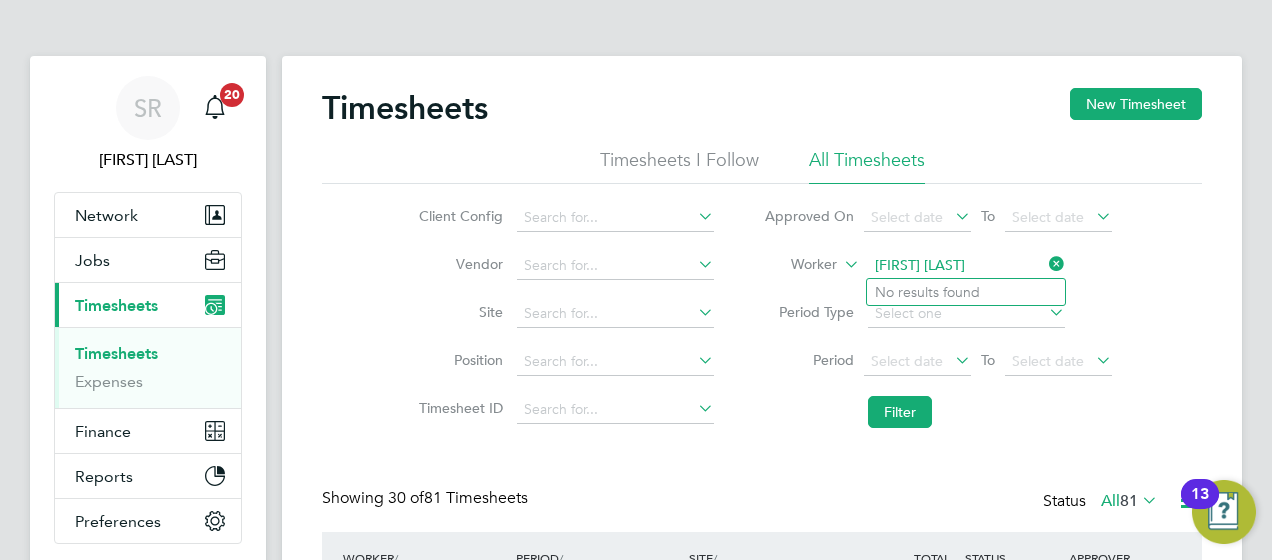 drag, startPoint x: 961, startPoint y: 256, endPoint x: 764, endPoint y: 248, distance: 197.16237 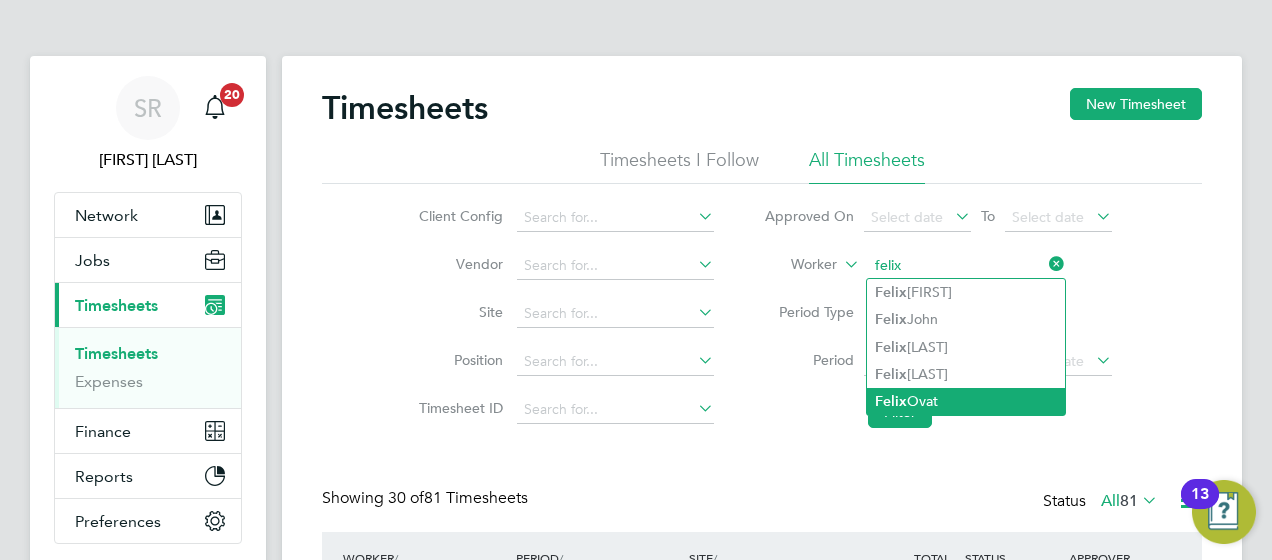 click on "Felix  Ovat" 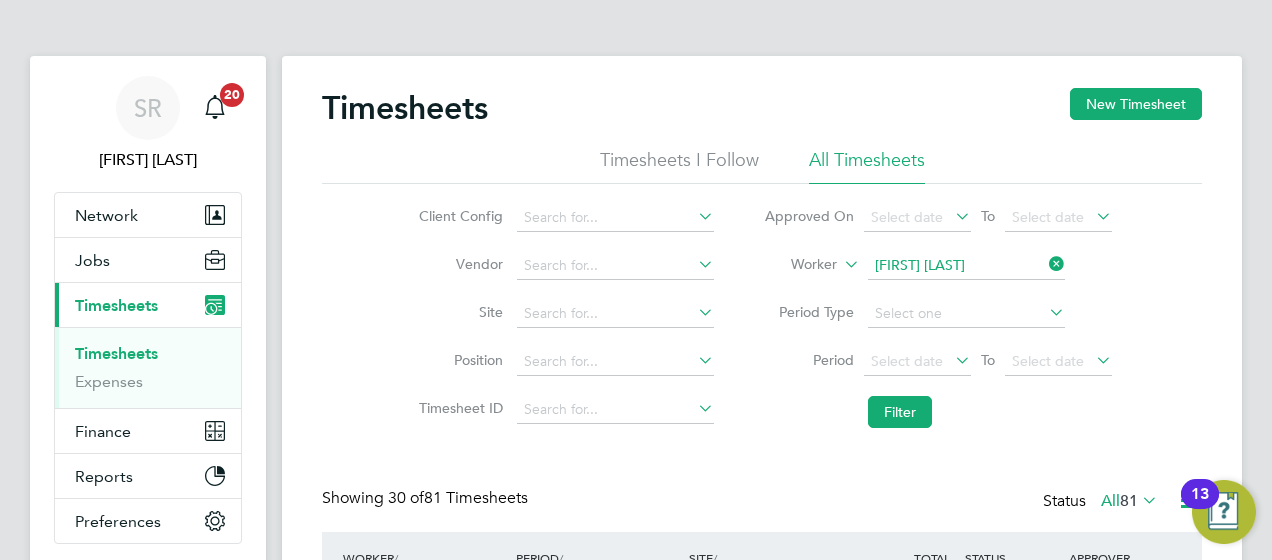 click on "Timesheets New Timesheet Timesheets I Follow All Timesheets Client Config   Vendor   Site   Position   Timesheet ID   Approved On
Select date
To
Select date
Worker   Felix Ovat   Period Type   Period
Select date
To
Select date
Filter Showing   30 of  81 Timesheets Status  All  81  WORKER  / ROLE WORKER  / PERIOD PERIOD  / TYPE SITE  / VENDOR TOTAL   TOTAL  / STATUS STATUS APPROVER Gurpreet Singh Gate Person (Zone 5)   28 Jul - 3 Aug 2025 28 Jul - 3 Aug 2025 Manual Brookmill Meadows LLP Hays Specialist Recruitm… £964.00 Submitted Submitted Jonny Millar   Charge rate QTY Sub Total Total Premium (£/HR)     £19.28 50 50.00 50 £964.00 £964.00 Placement ID: 264816 Timesheet ID: TS1796964 View Details Gurpreet Singh Gate Person (Zone 5)   21 - 27 Jul 2025 21 - 27 Jul 2025 Manual Brookmill Meadows LLP Hays Specialist Recruitm… £964.00 Approved Approved Jonny Millar Gurpreet Singh Gate Person (Zone 5)   14 - 20 Jul 2025 14 - 20 Jul 2025 Manual £964.00" 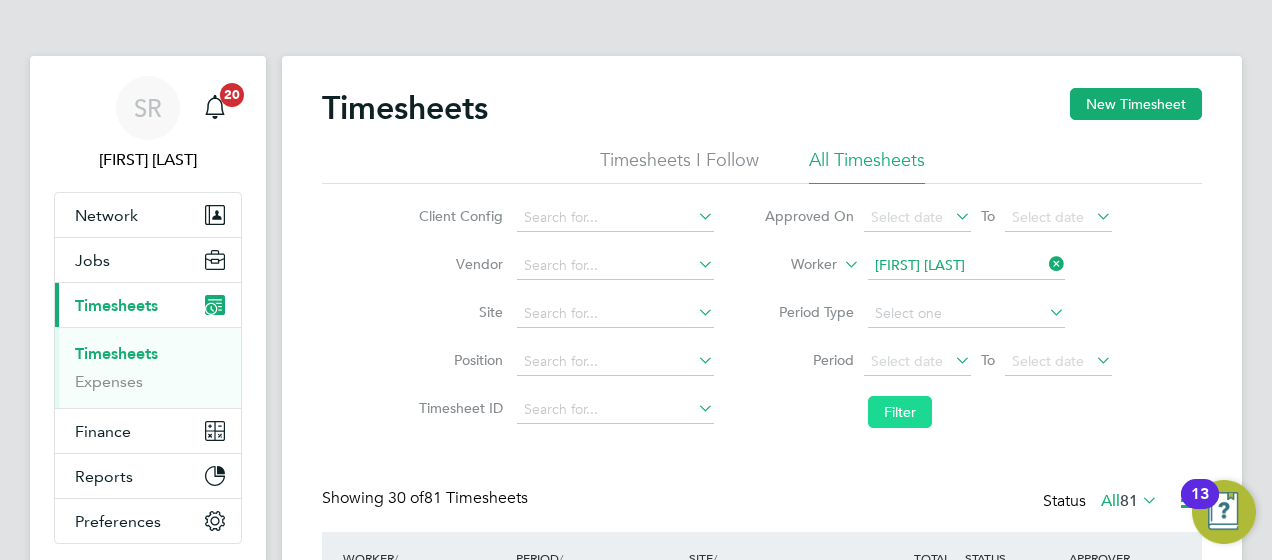 click on "Filter" 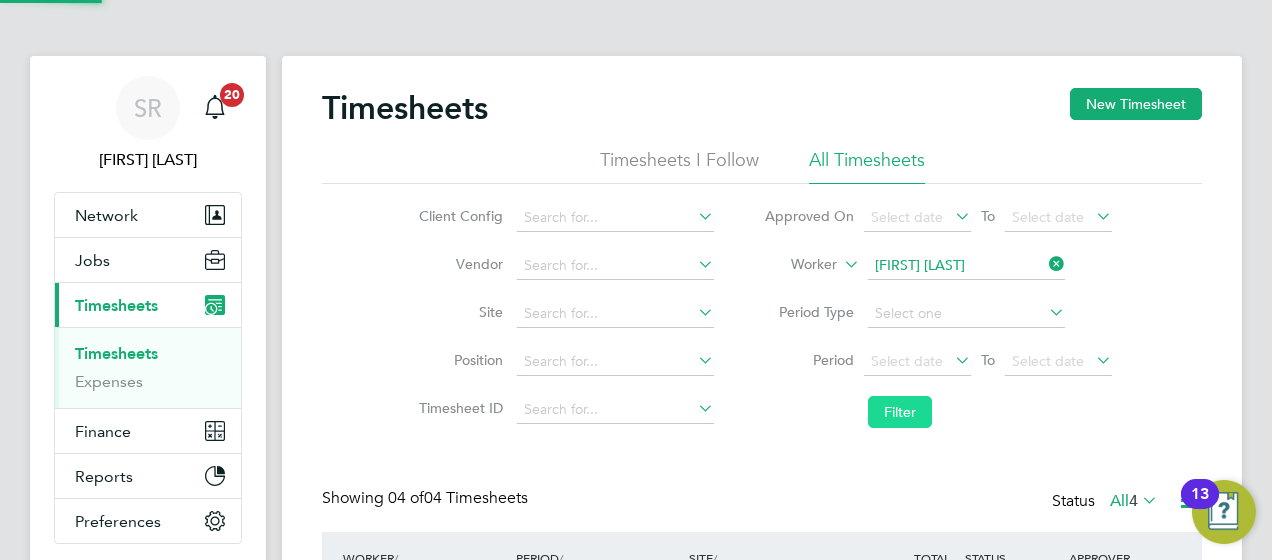 scroll, scrollTop: 10, scrollLeft: 10, axis: both 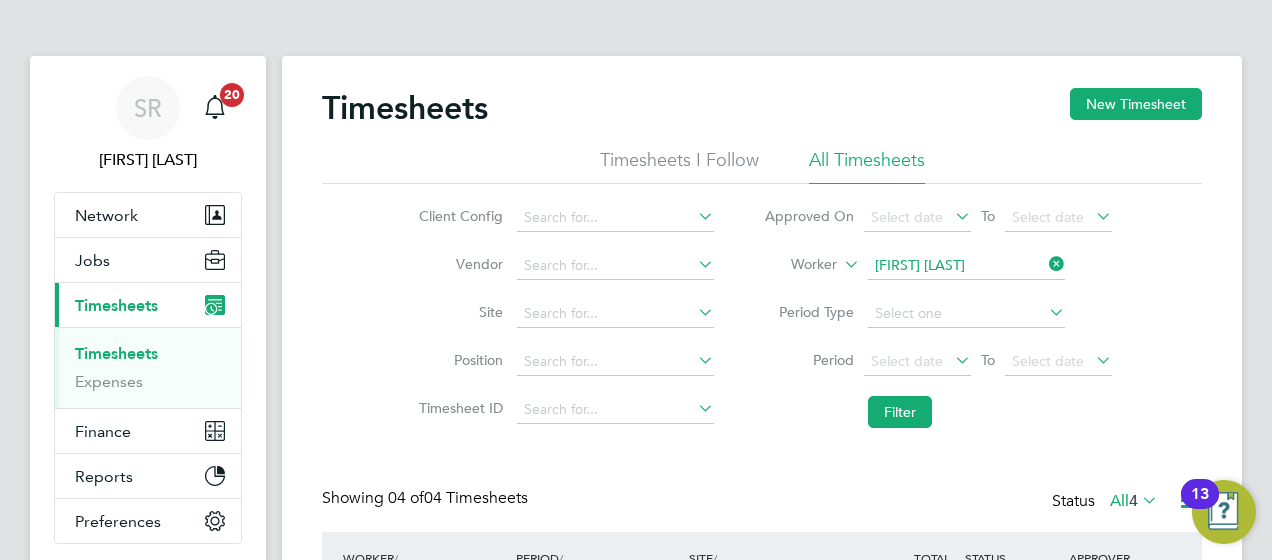 click on "Filter" 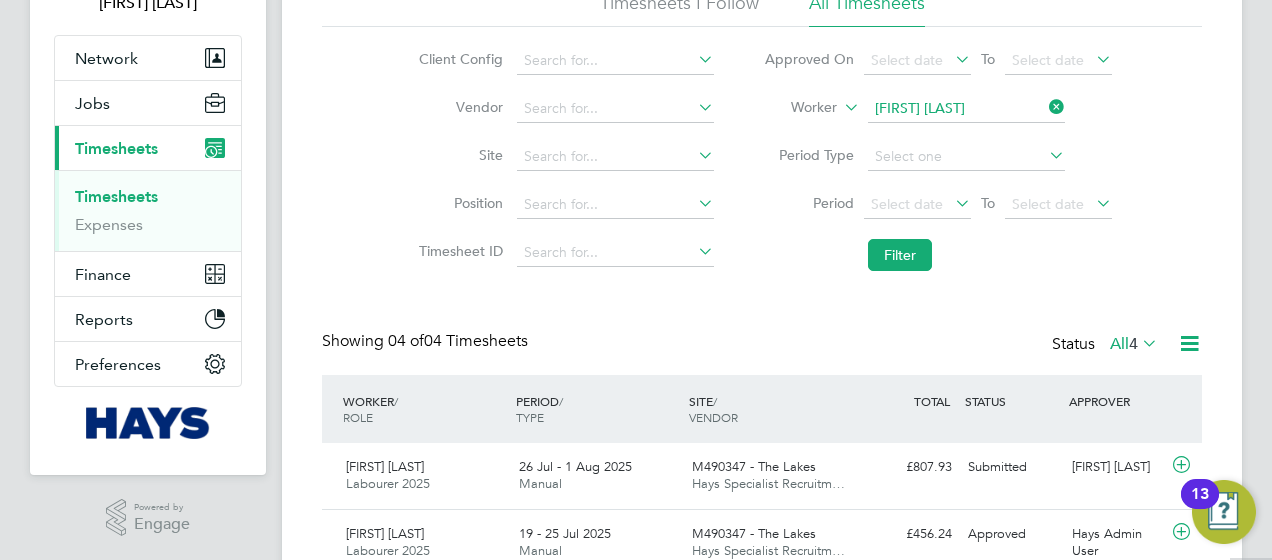 scroll, scrollTop: 240, scrollLeft: 0, axis: vertical 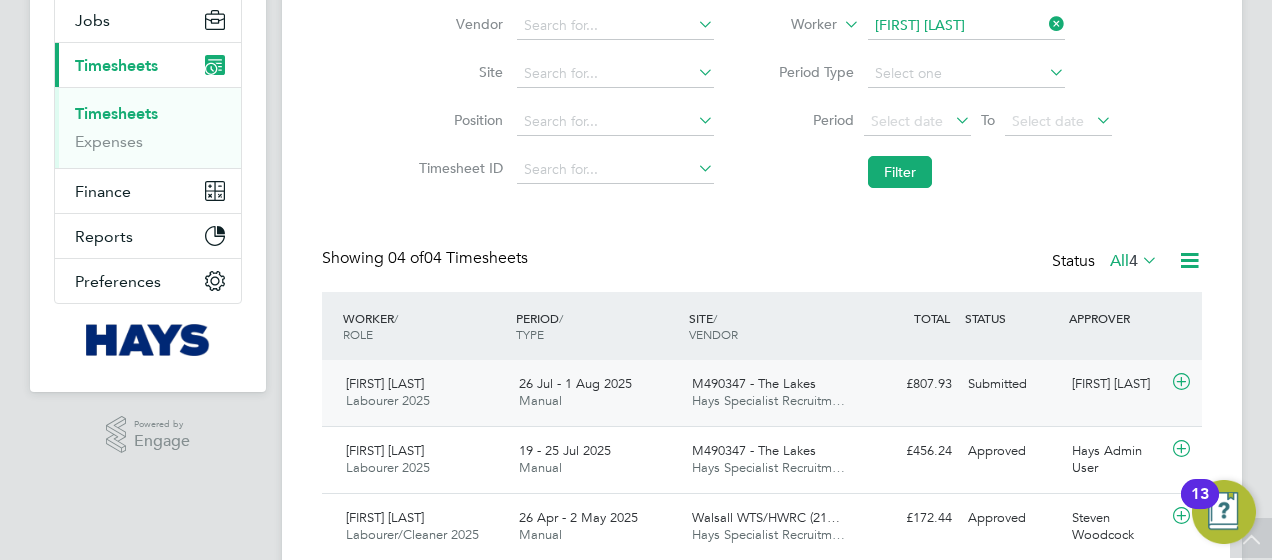 click 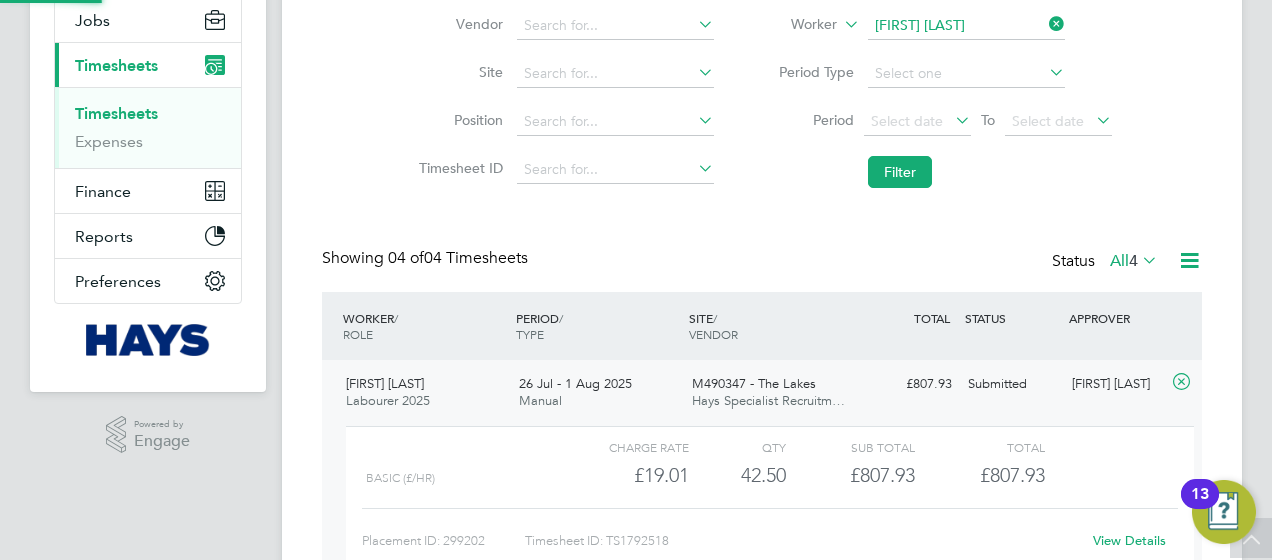 scroll, scrollTop: 10, scrollLeft: 10, axis: both 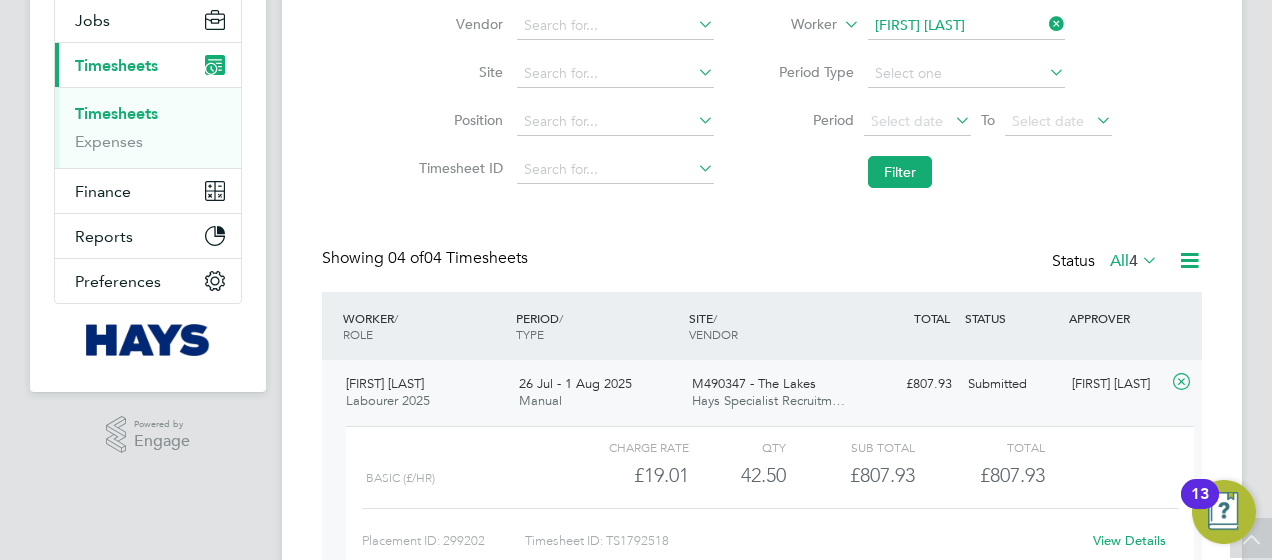 click on "View Details" 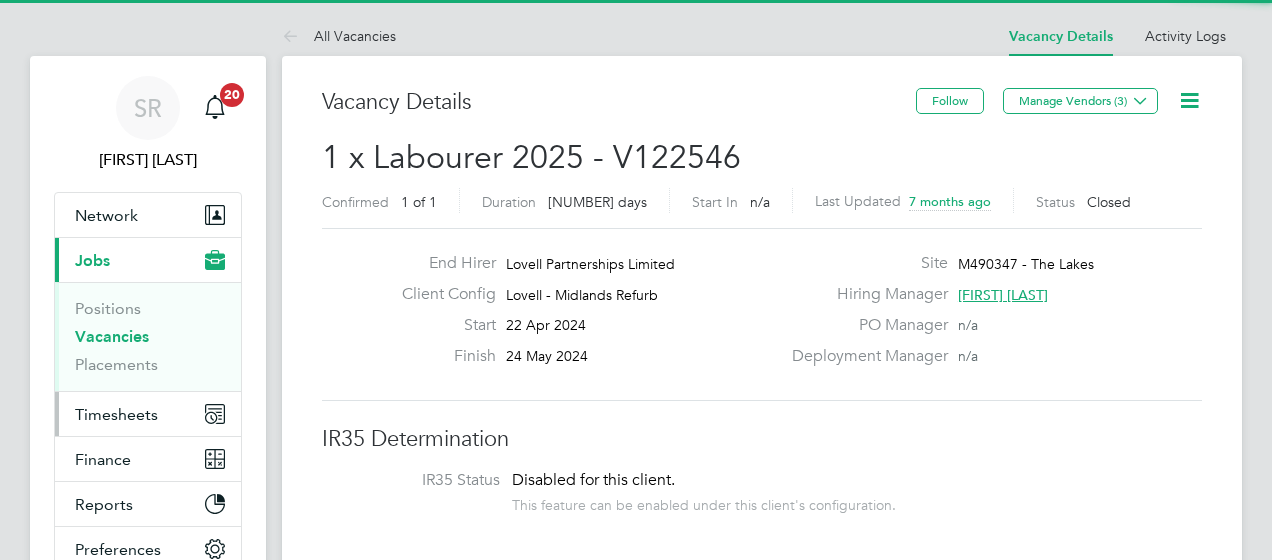 scroll, scrollTop: 0, scrollLeft: 0, axis: both 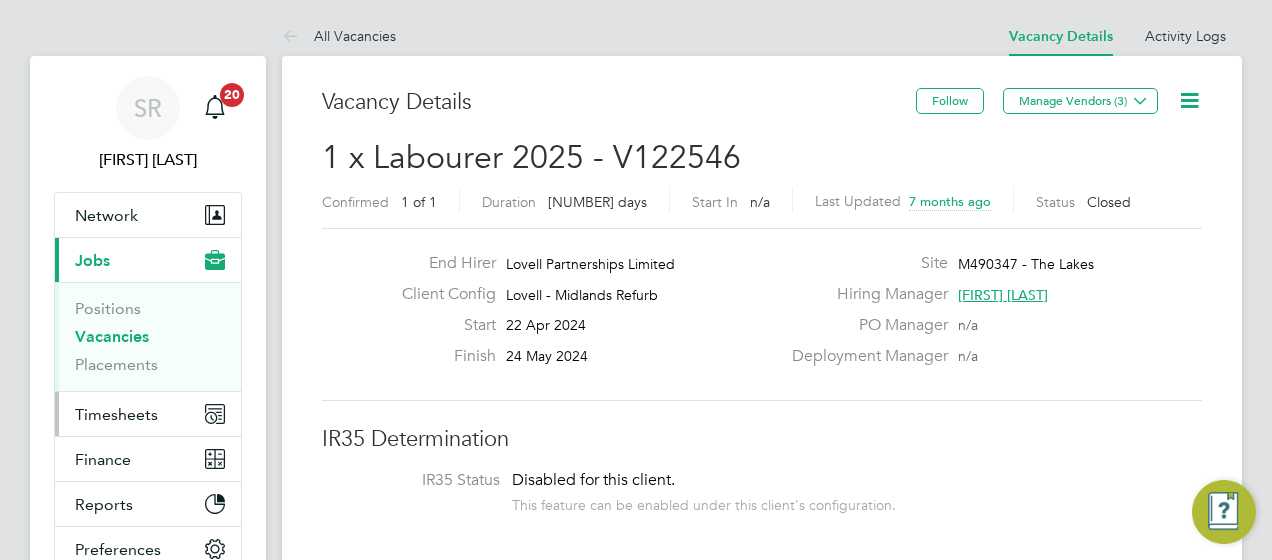 drag, startPoint x: 118, startPoint y: 419, endPoint x: 136, endPoint y: 417, distance: 18.110771 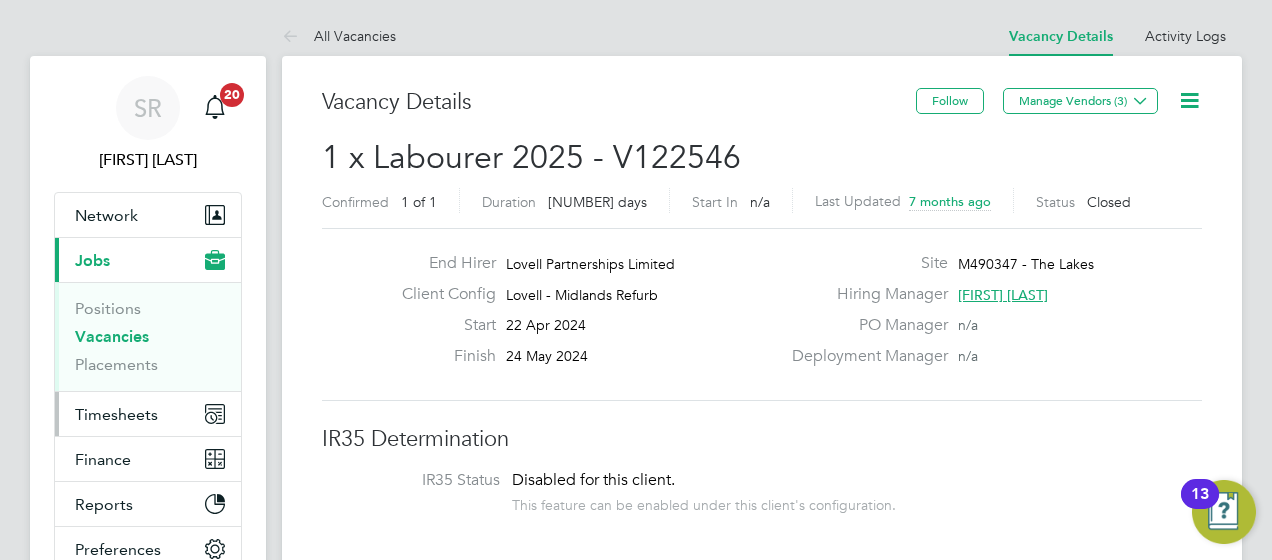 click on "Timesheets" at bounding box center (116, 414) 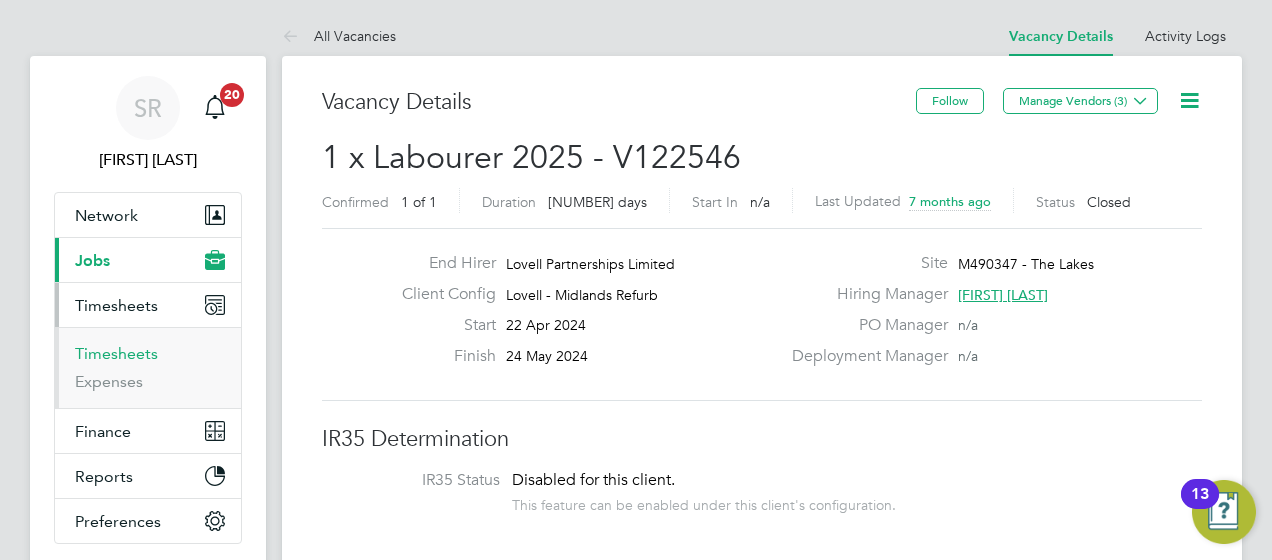 click on "Timesheets" at bounding box center [116, 353] 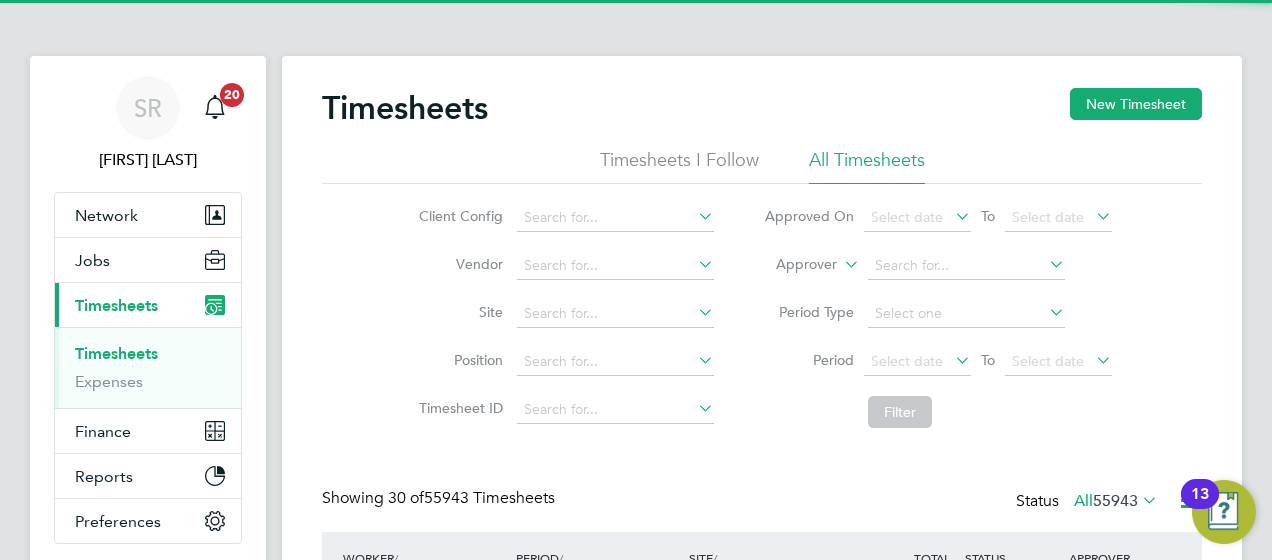 click on "Approver" 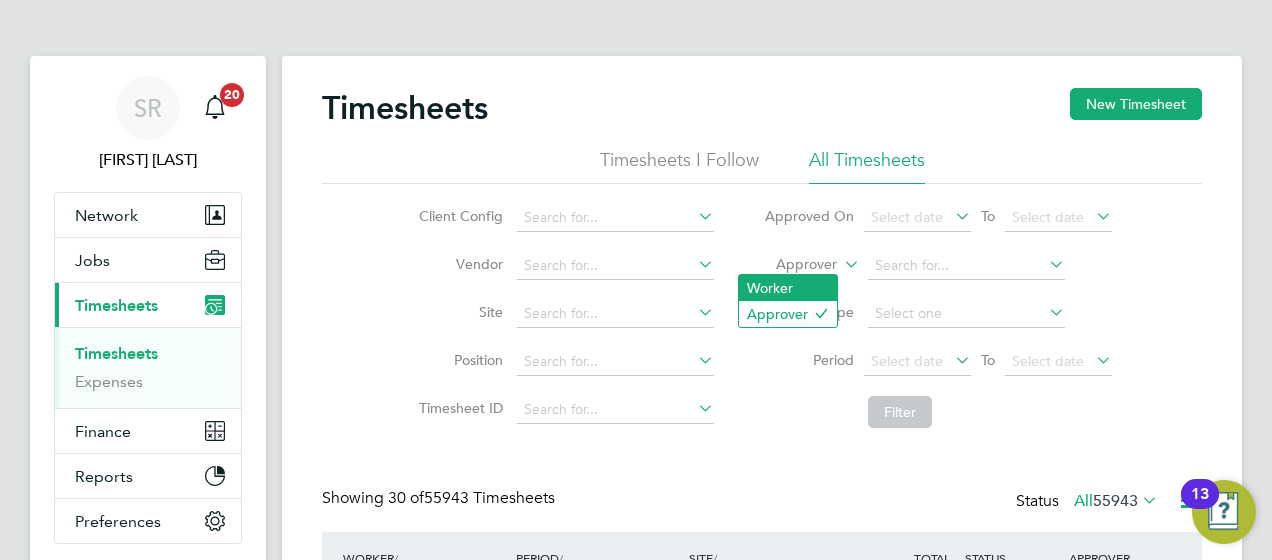 click on "Worker" 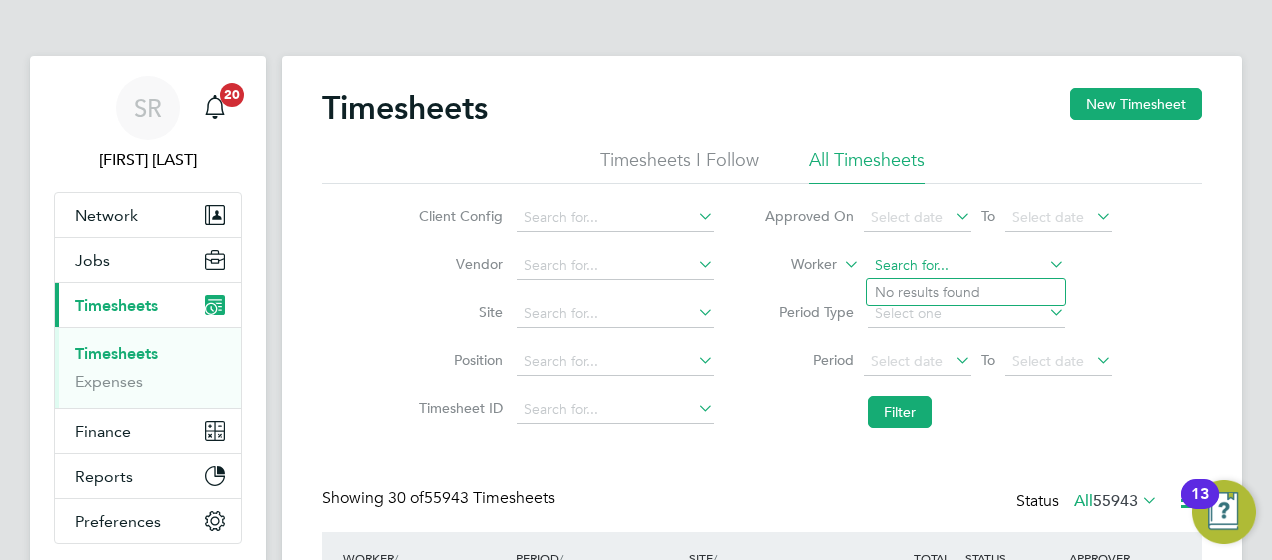 click 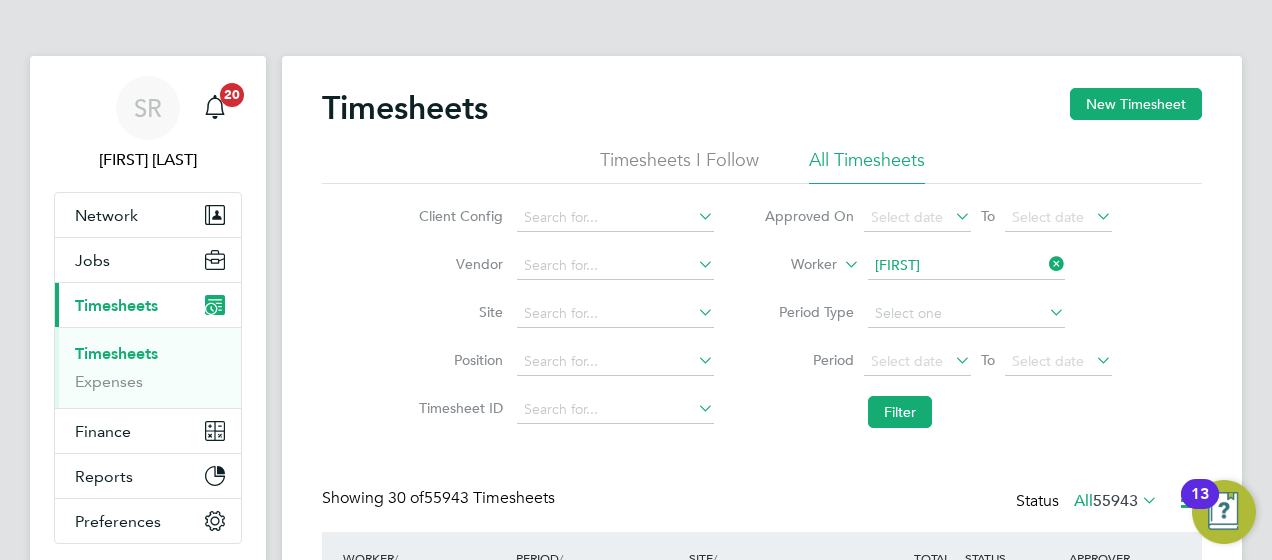 click on "Felix  Ovat" 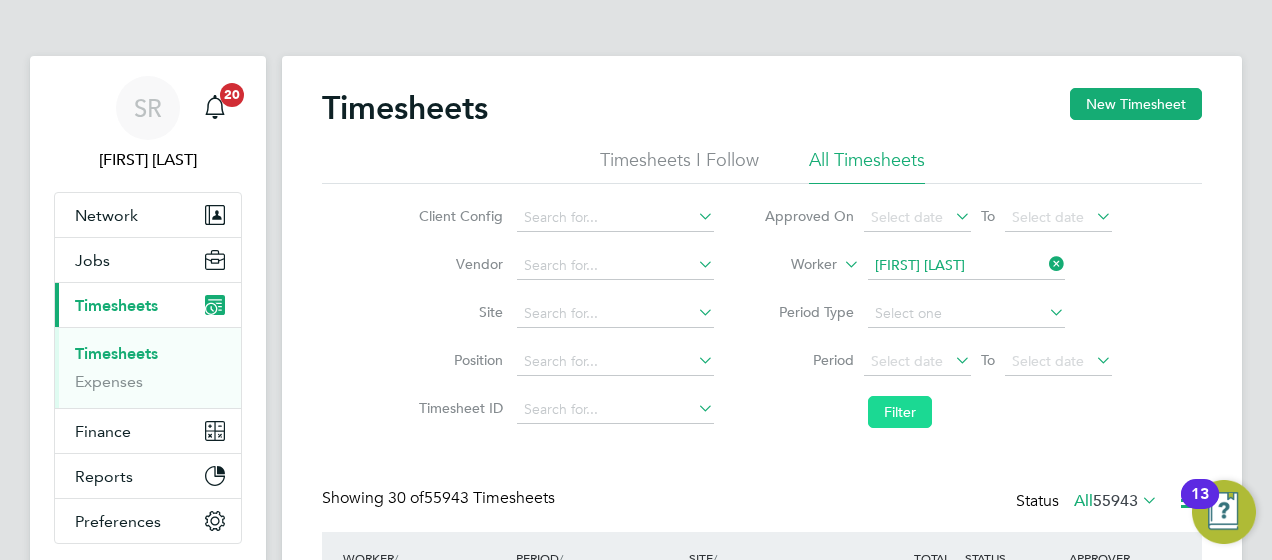 click on "Filter" 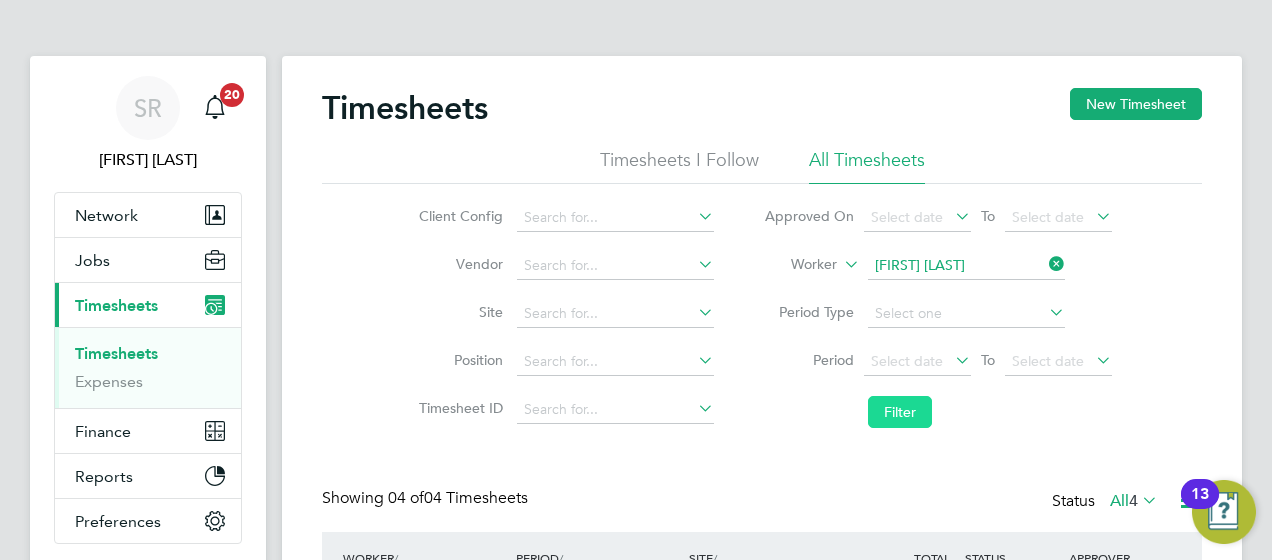 click on "Filter" 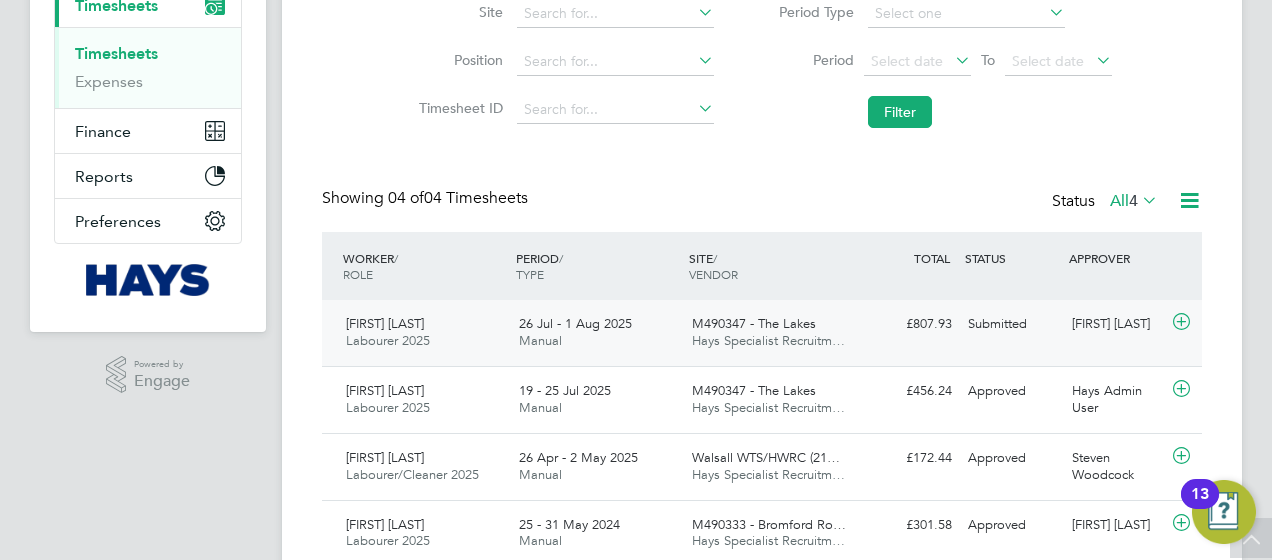 click 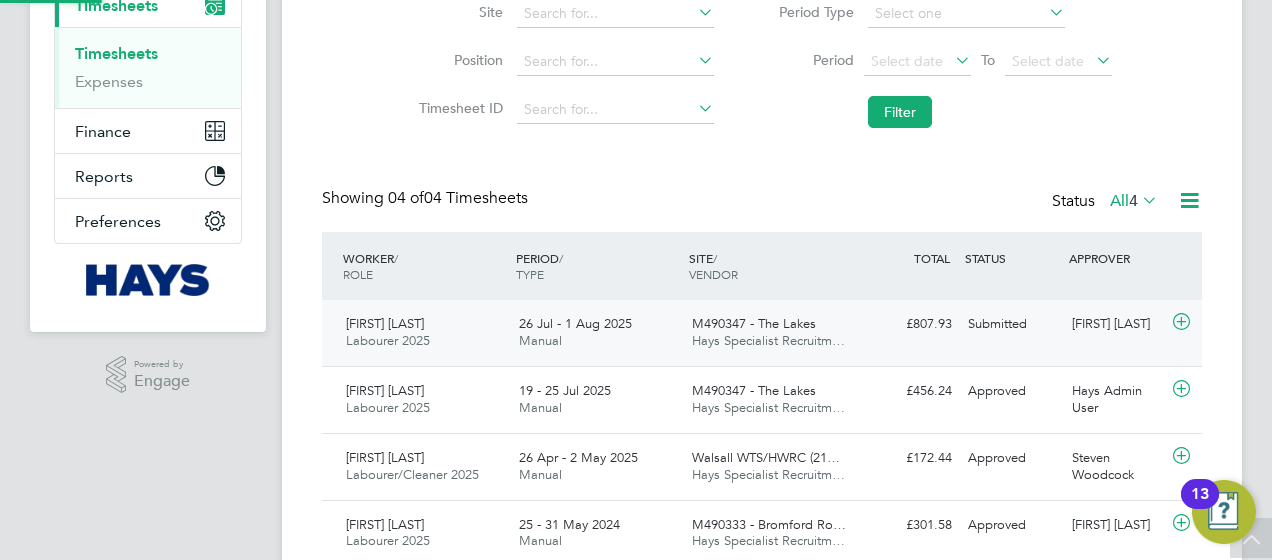 scroll, scrollTop: 377, scrollLeft: 0, axis: vertical 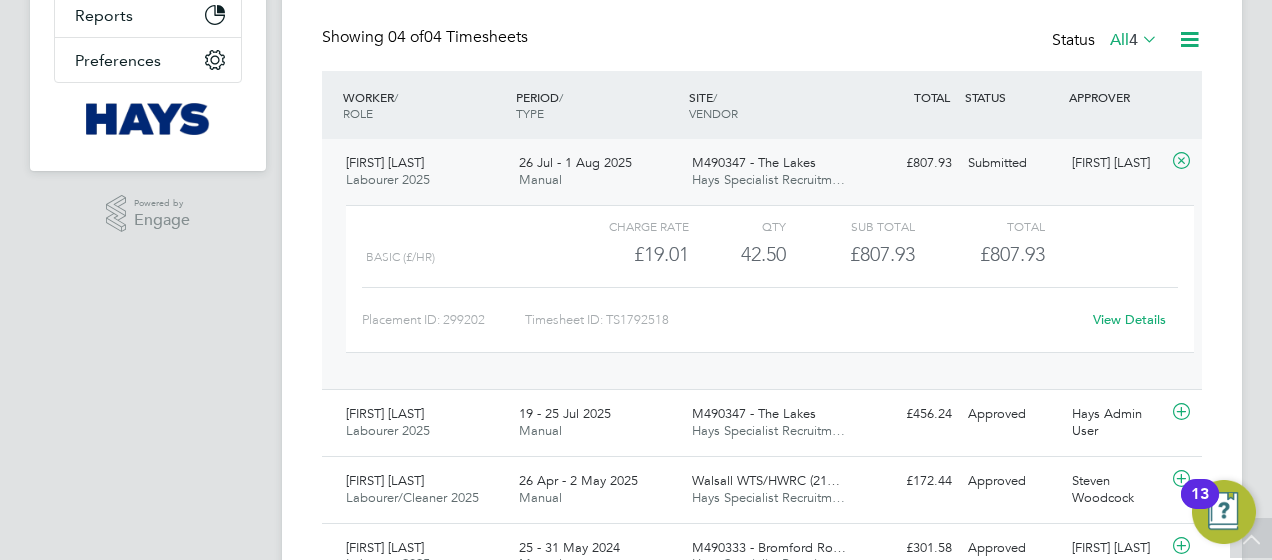 click on "View Details" 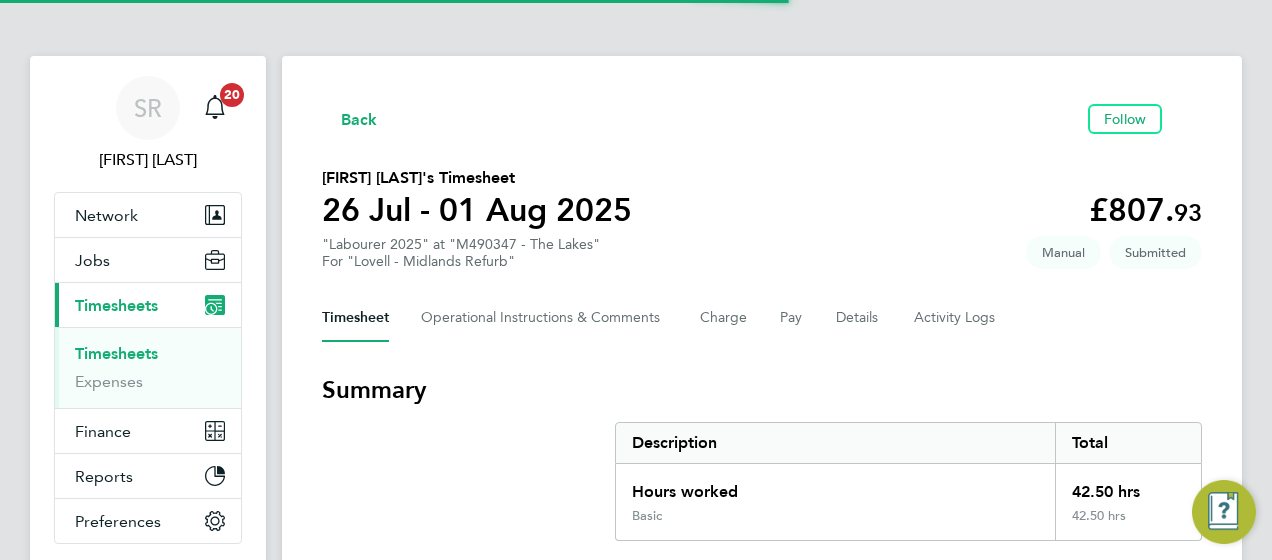 scroll, scrollTop: 0, scrollLeft: 0, axis: both 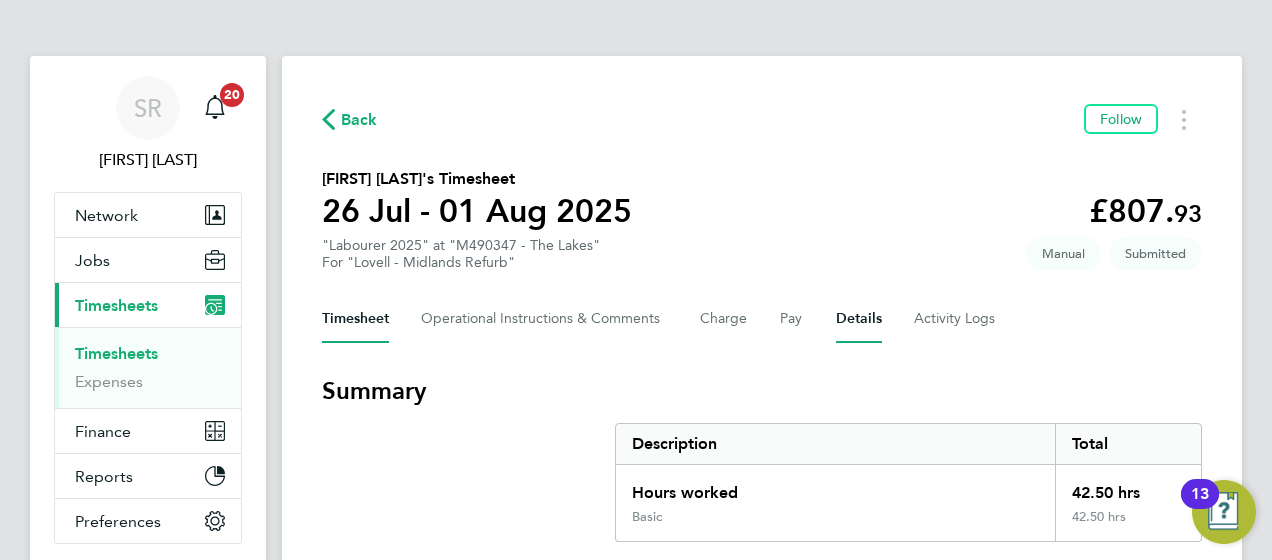 click on "Details" at bounding box center (859, 319) 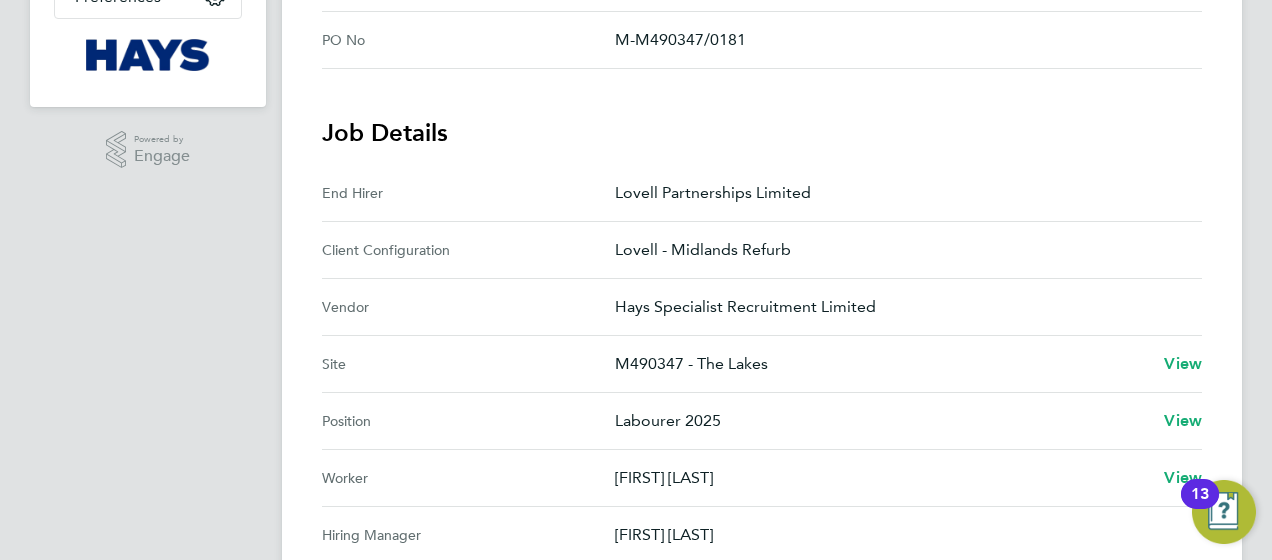 scroll, scrollTop: 800, scrollLeft: 0, axis: vertical 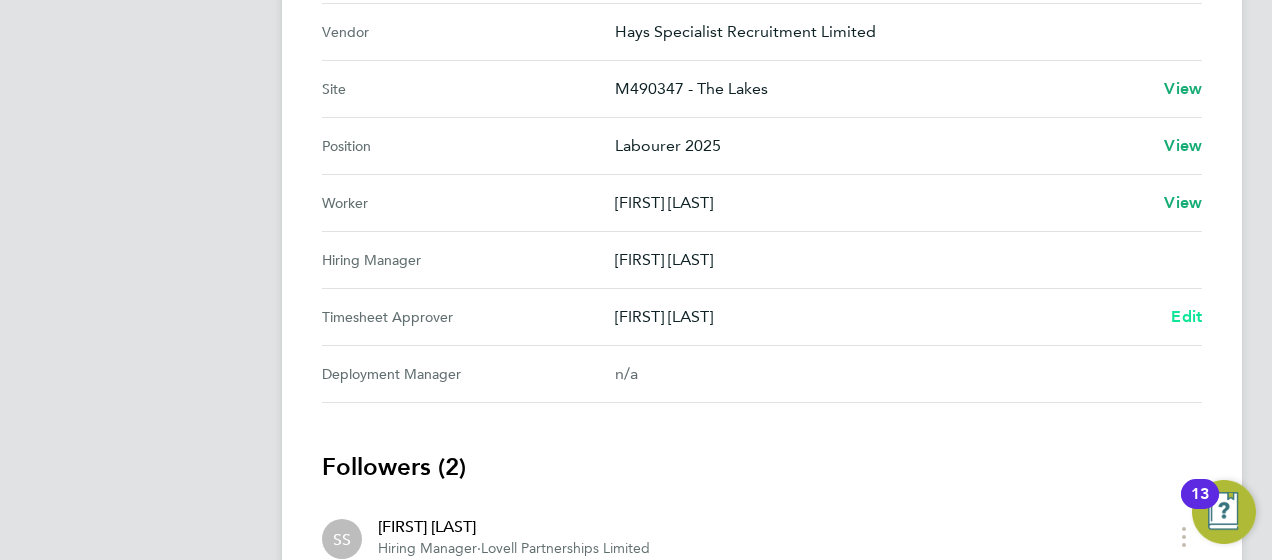 click on "Edit" at bounding box center (1186, 316) 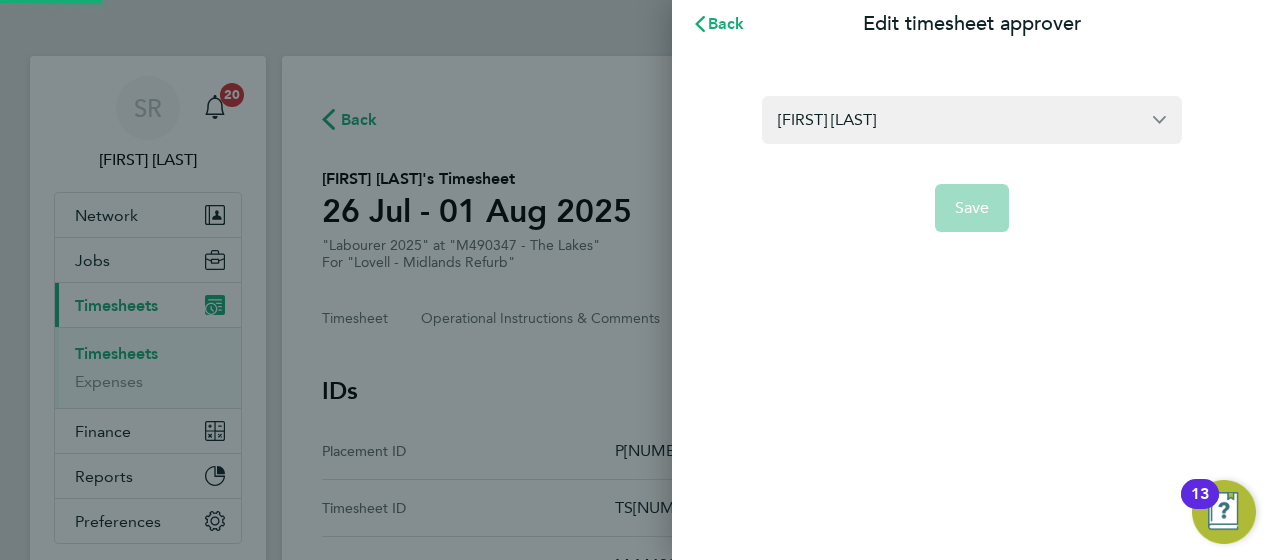 scroll, scrollTop: 0, scrollLeft: 0, axis: both 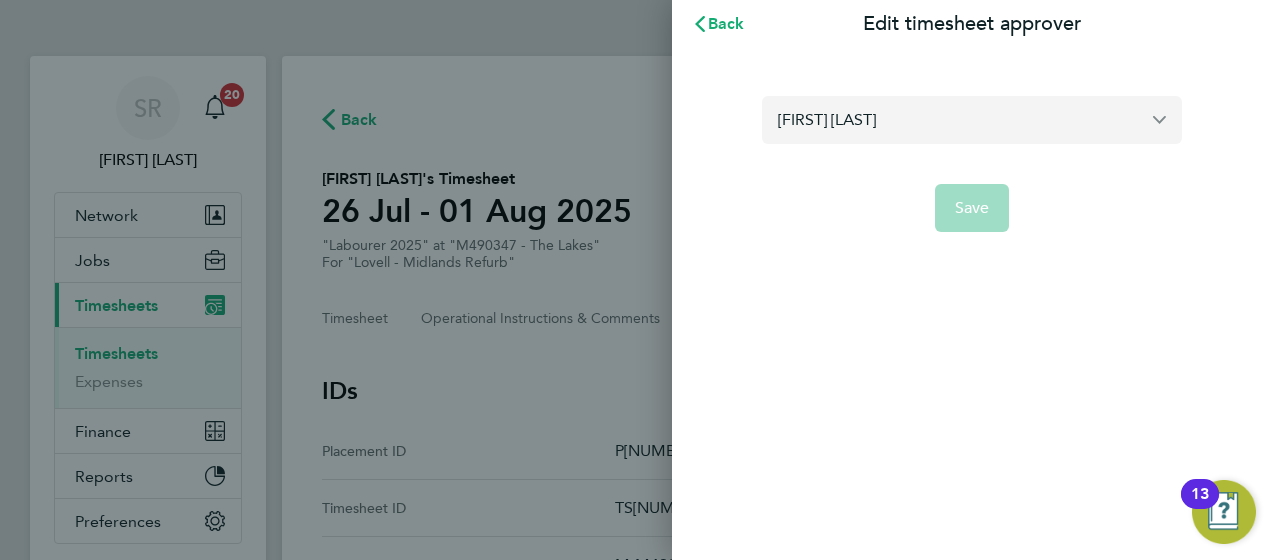click on "Tony Boyle" at bounding box center [972, 119] 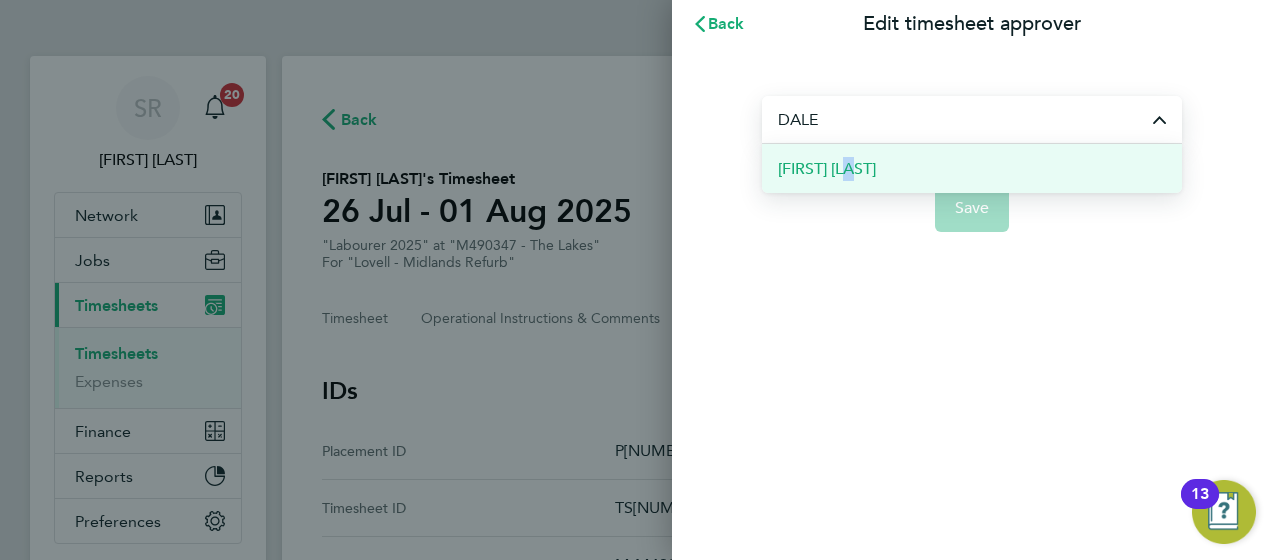 click on "[FIRST] [LAST]" at bounding box center [827, 169] 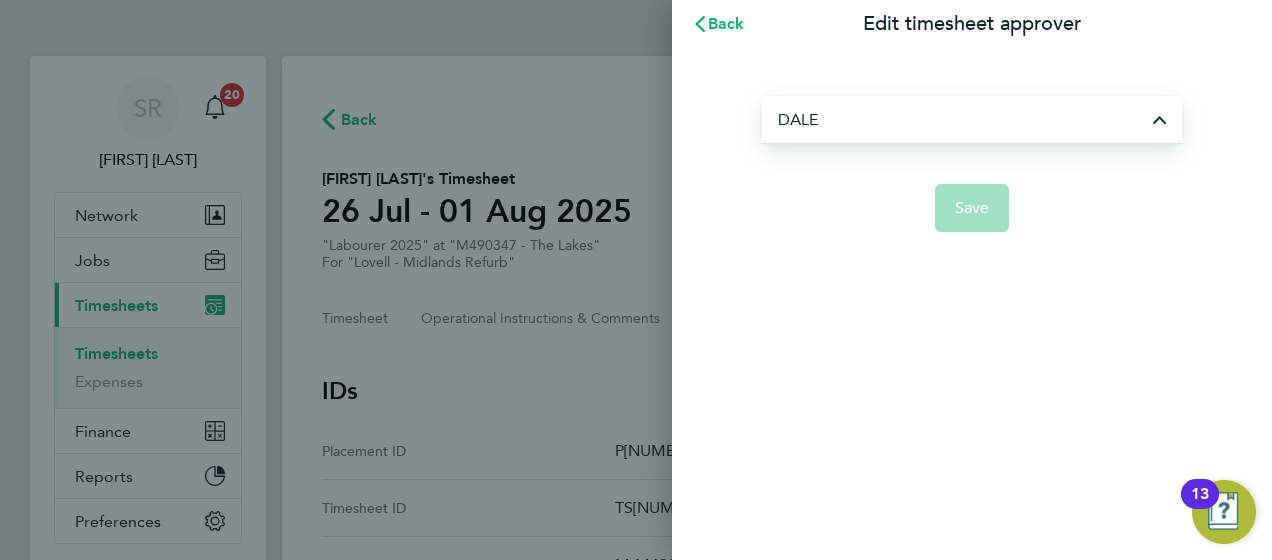 type on "[FIRST] [LAST]" 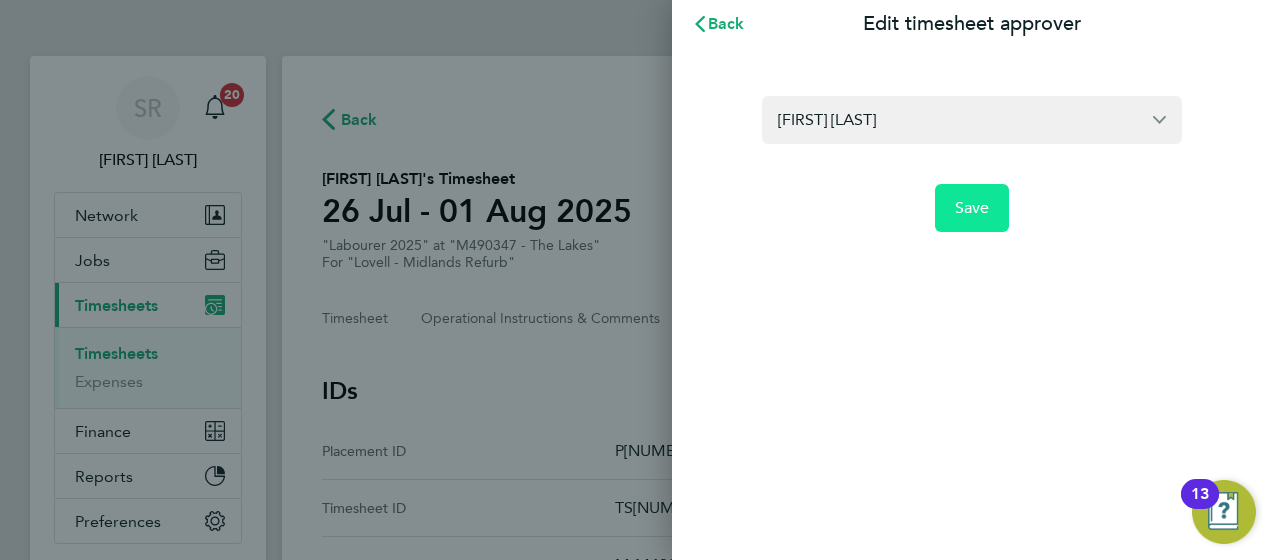 drag, startPoint x: 849, startPoint y: 173, endPoint x: 964, endPoint y: 206, distance: 119.64113 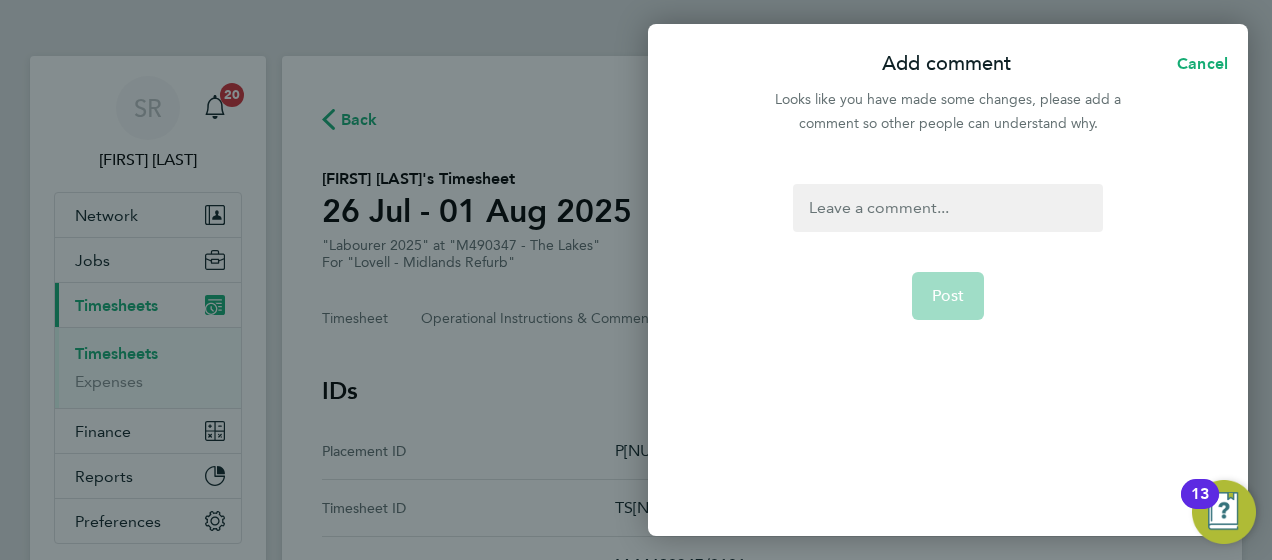 click at bounding box center (947, 208) 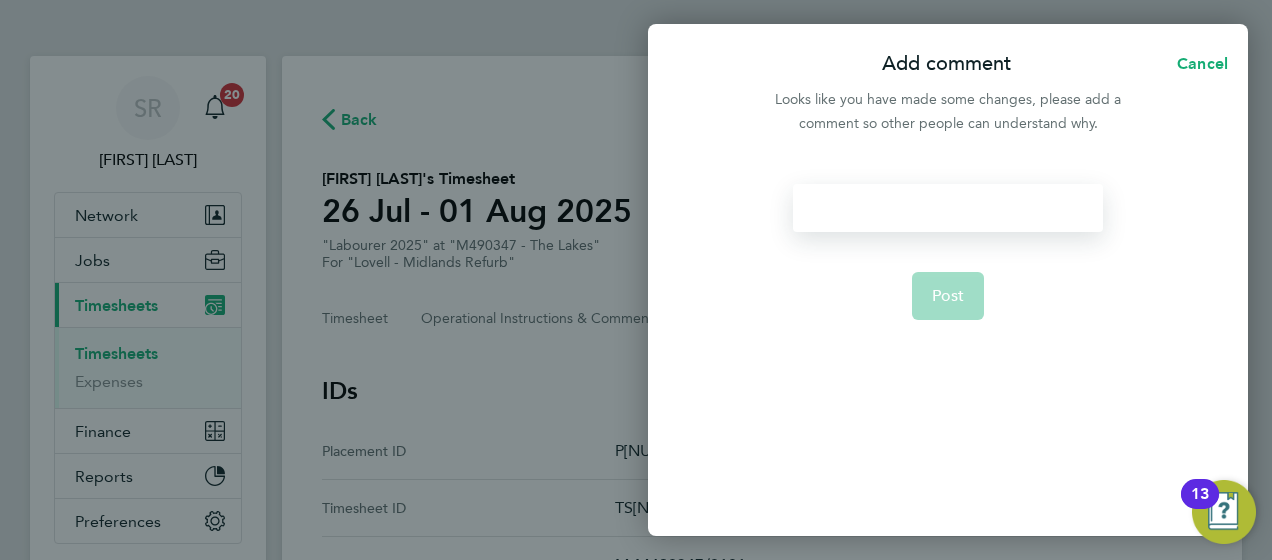 click at bounding box center (947, 208) 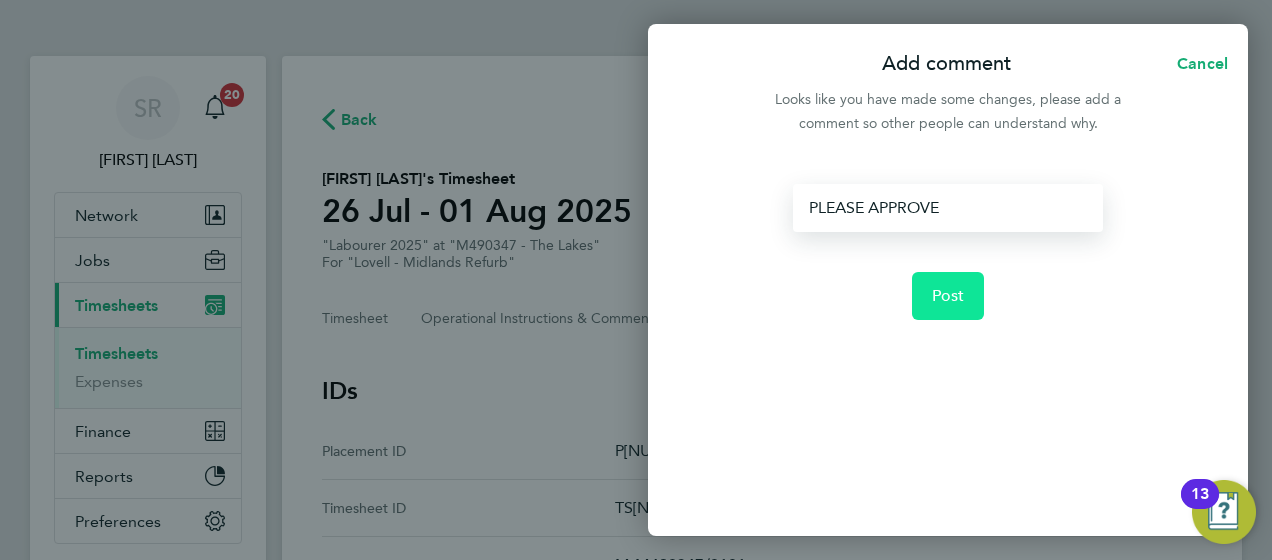 click on "Post" 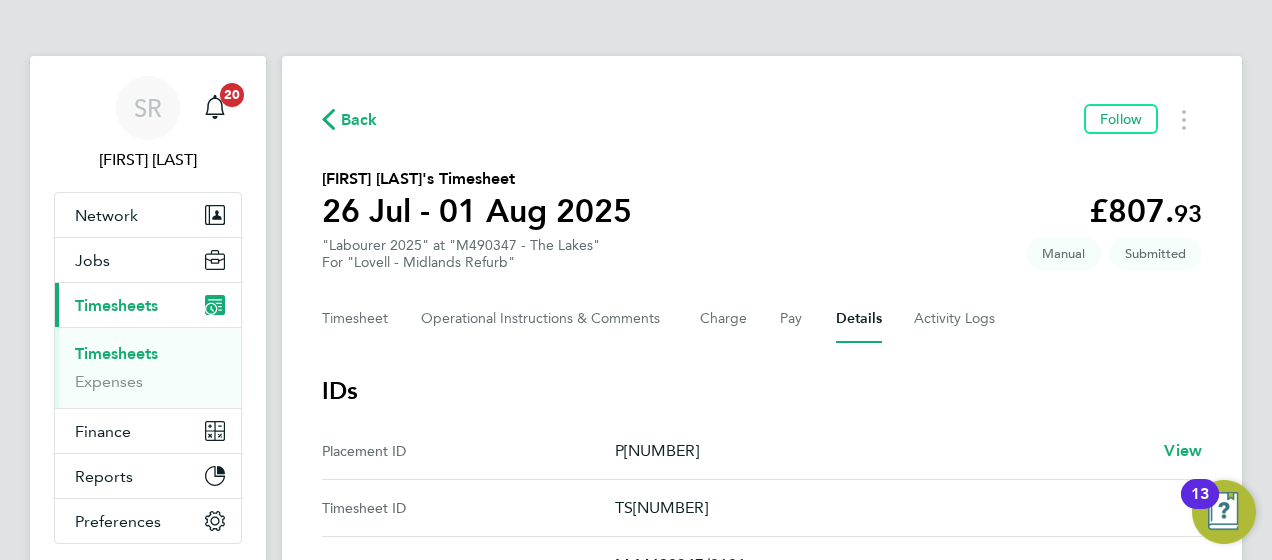 click on "IDs" at bounding box center (762, 391) 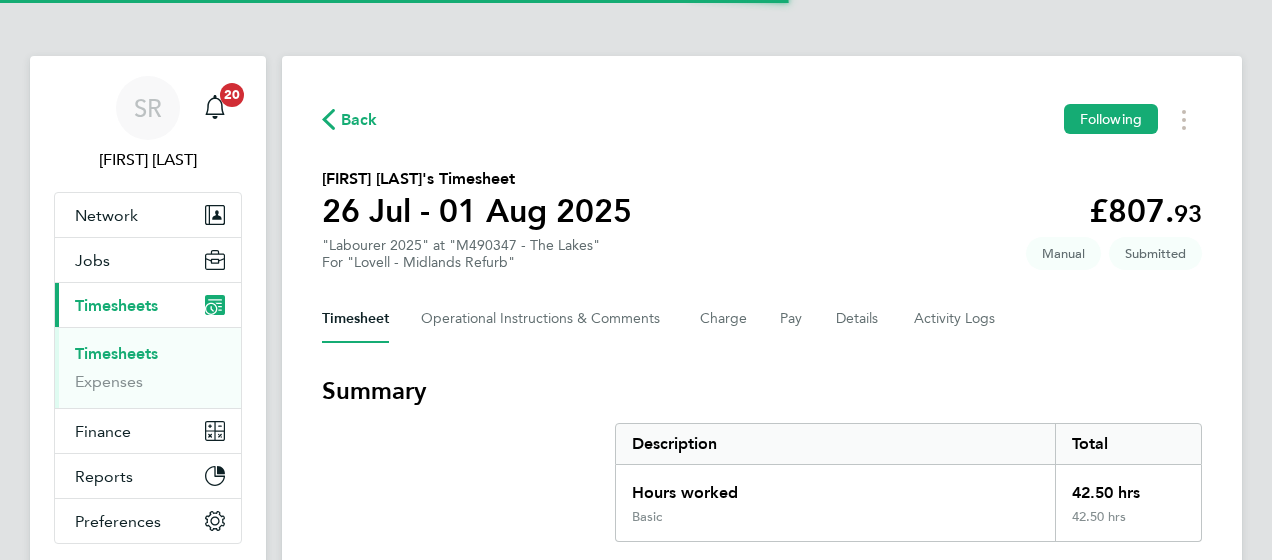scroll, scrollTop: 0, scrollLeft: 0, axis: both 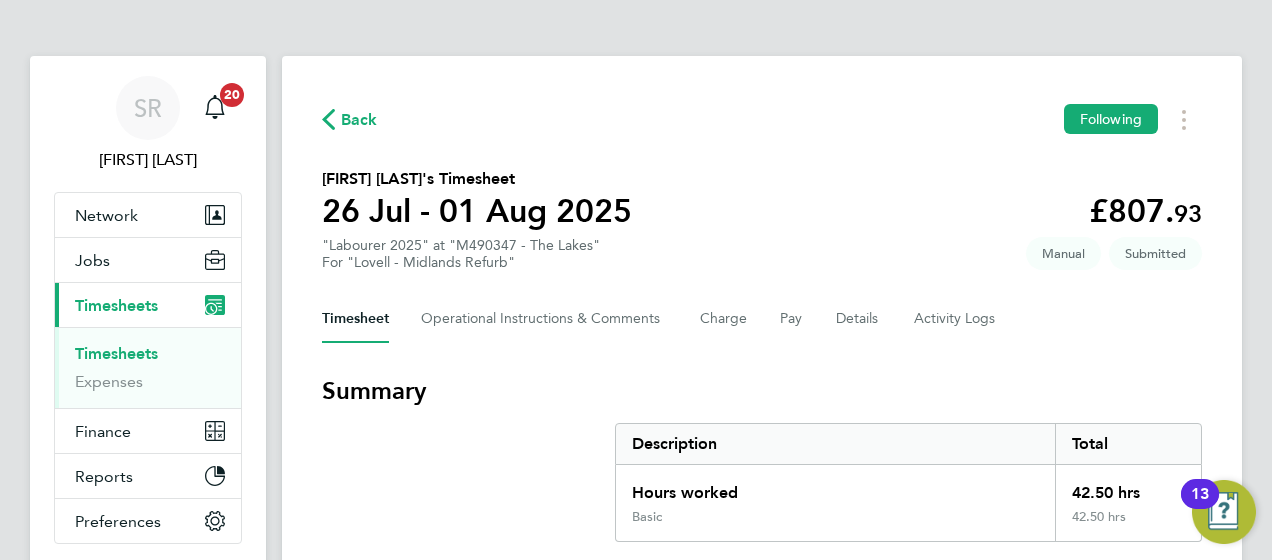 click on "Timesheets" at bounding box center (116, 353) 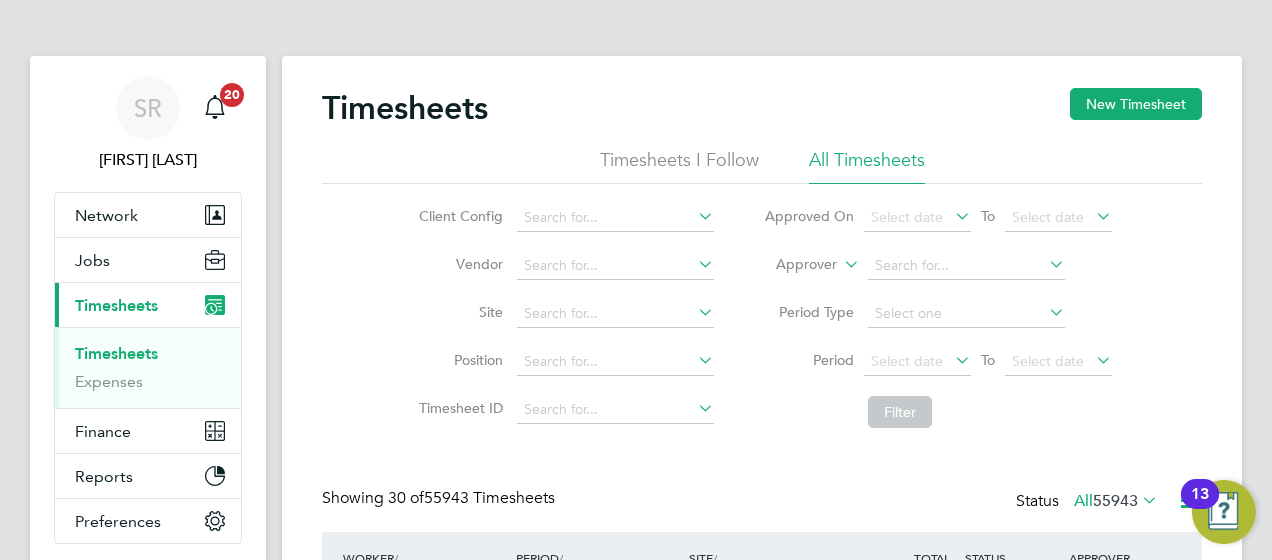 scroll, scrollTop: 10, scrollLeft: 10, axis: both 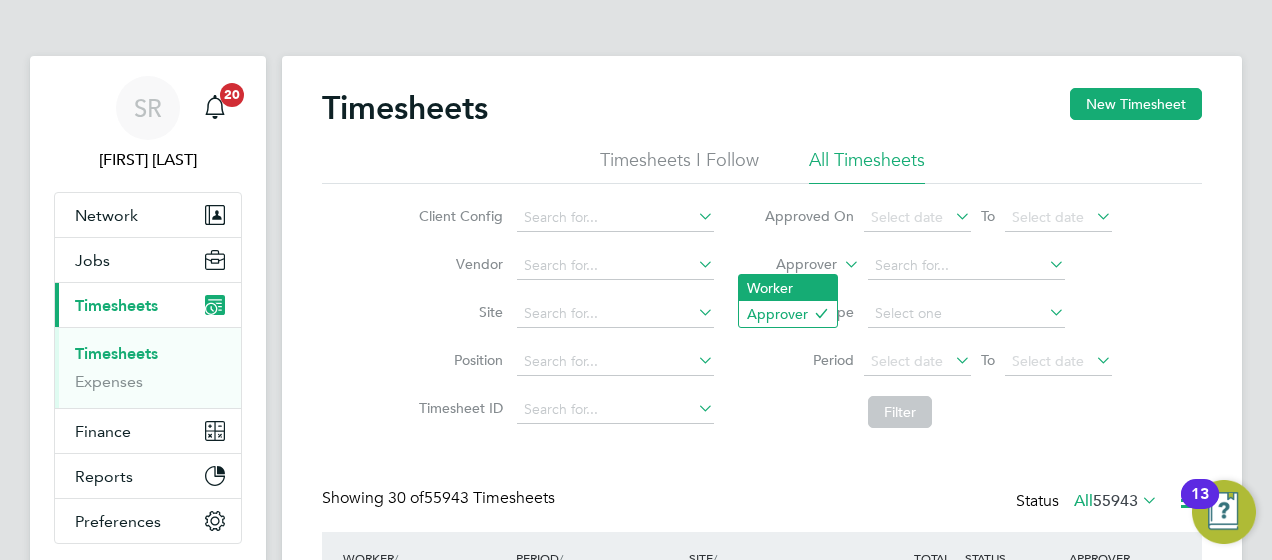 click on "Worker" 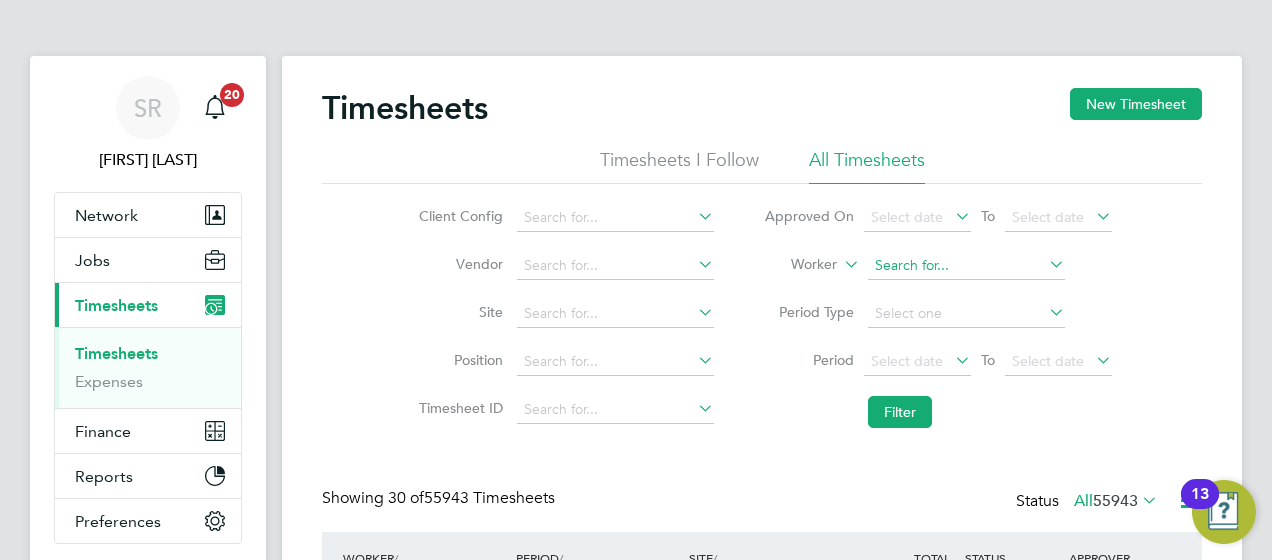 click 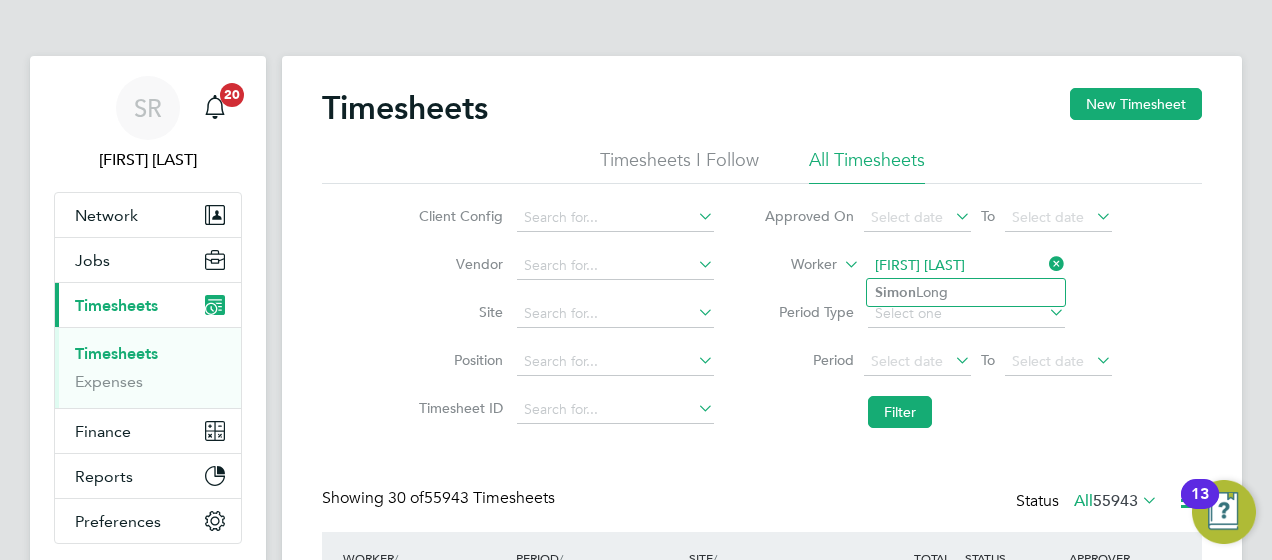 drag, startPoint x: 924, startPoint y: 262, endPoint x: 765, endPoint y: 262, distance: 159 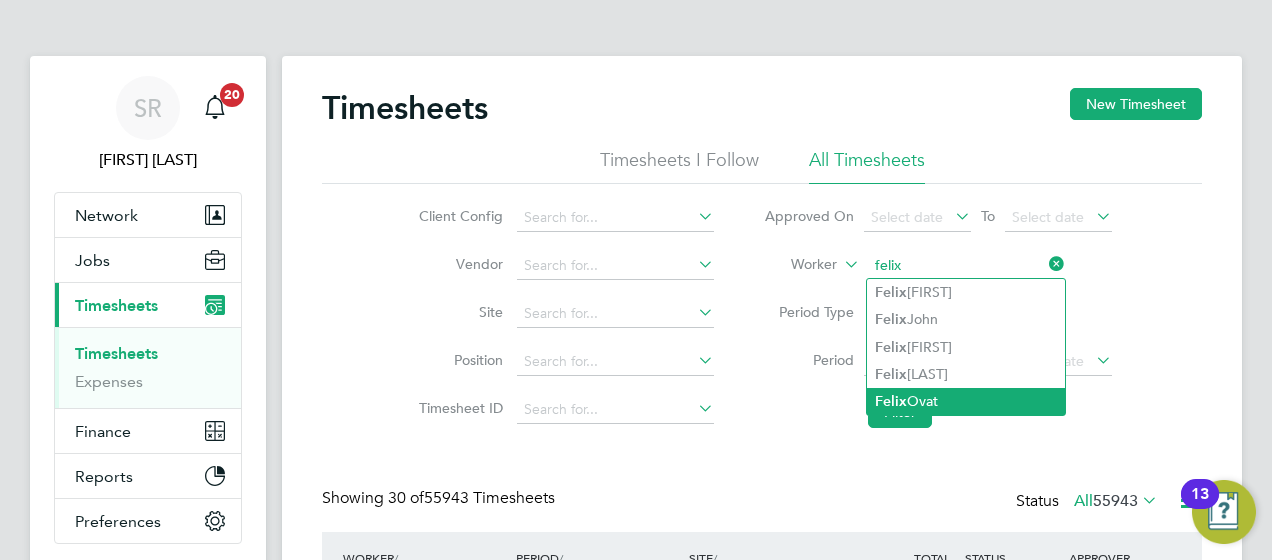 click on "Felix" 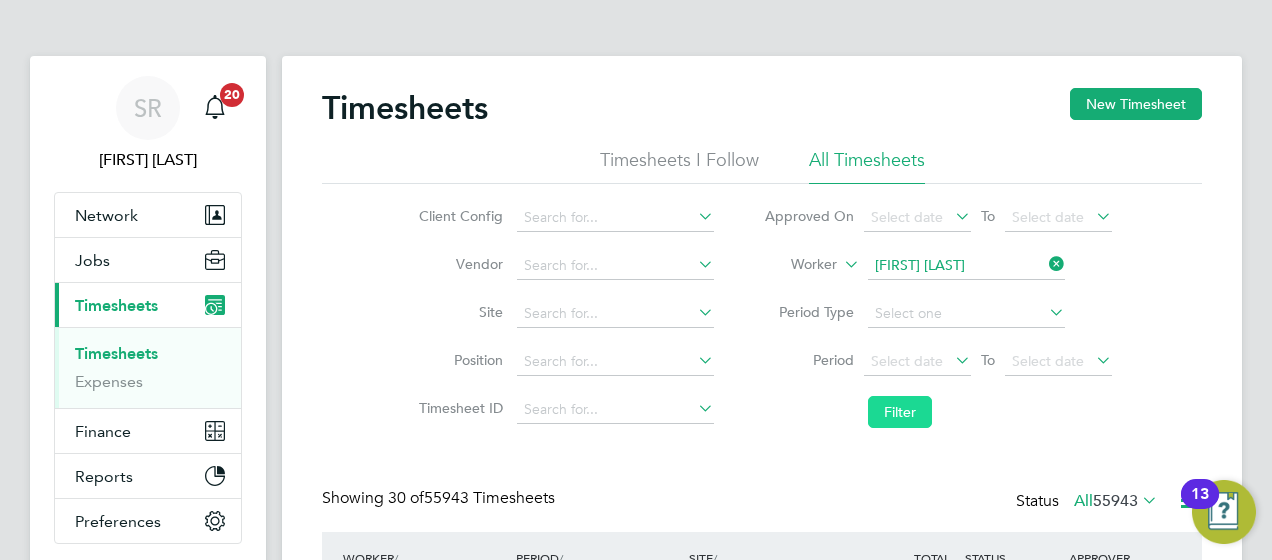 click on "Filter" 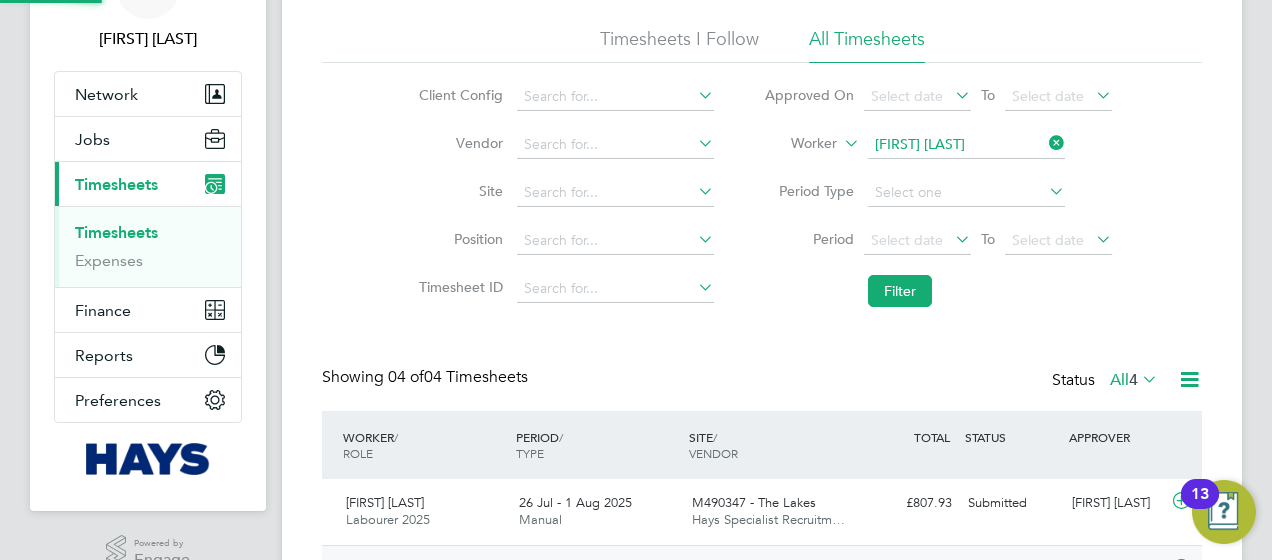 scroll, scrollTop: 300, scrollLeft: 0, axis: vertical 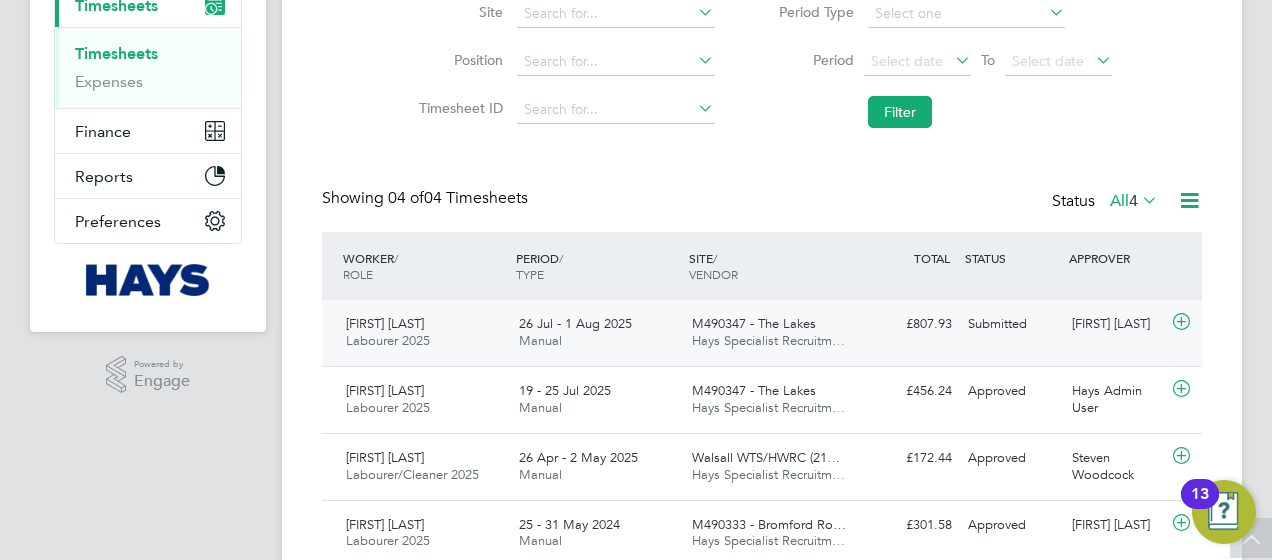 click 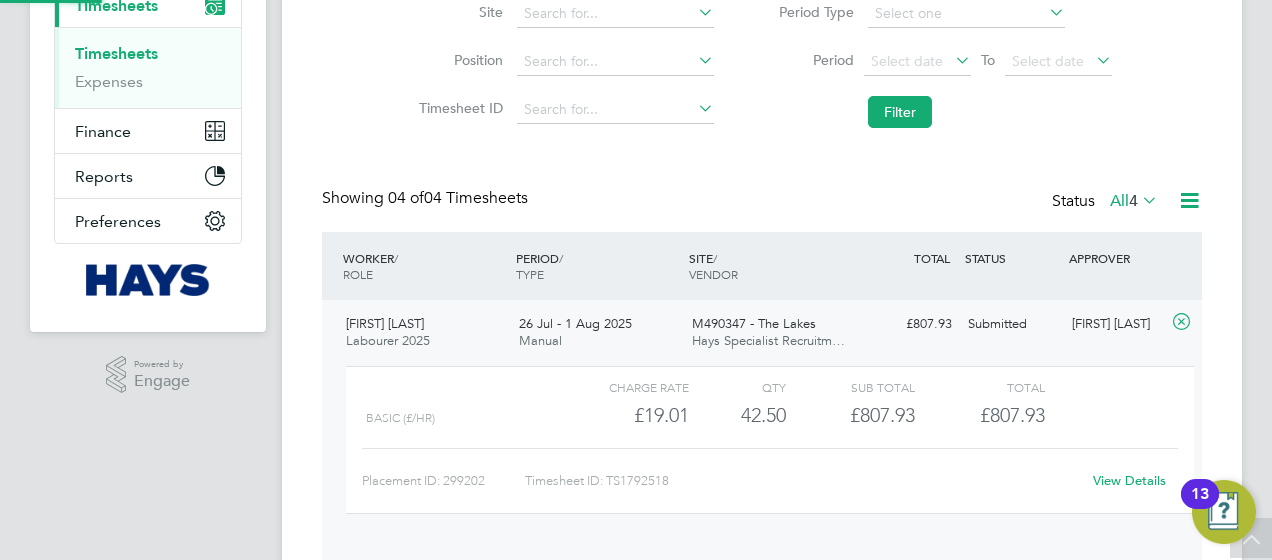 scroll, scrollTop: 10, scrollLeft: 10, axis: both 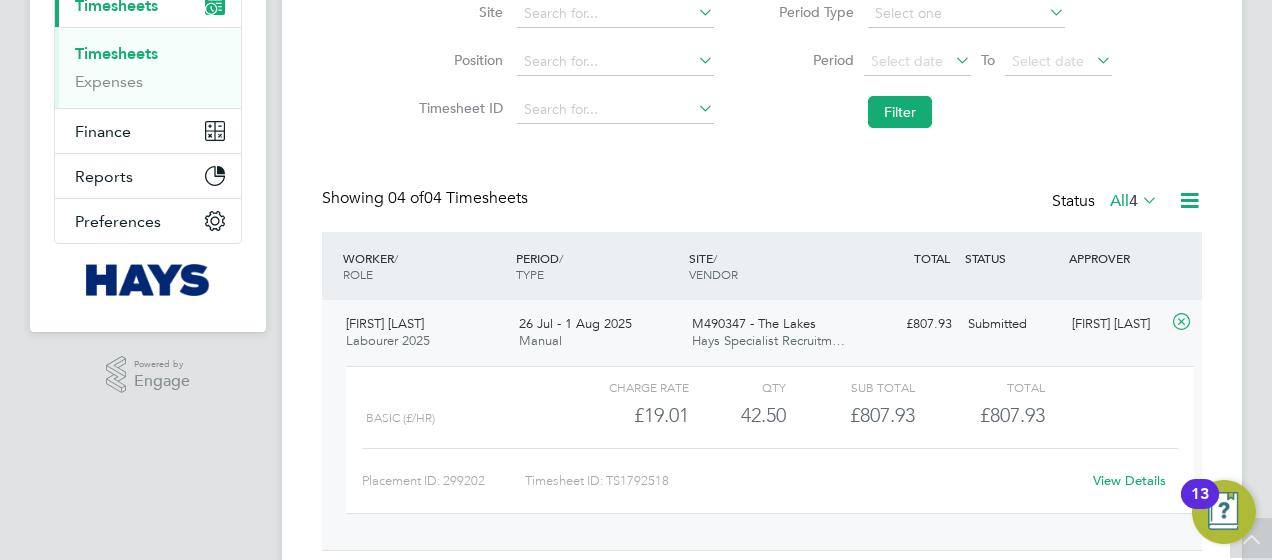 click on "View Details" 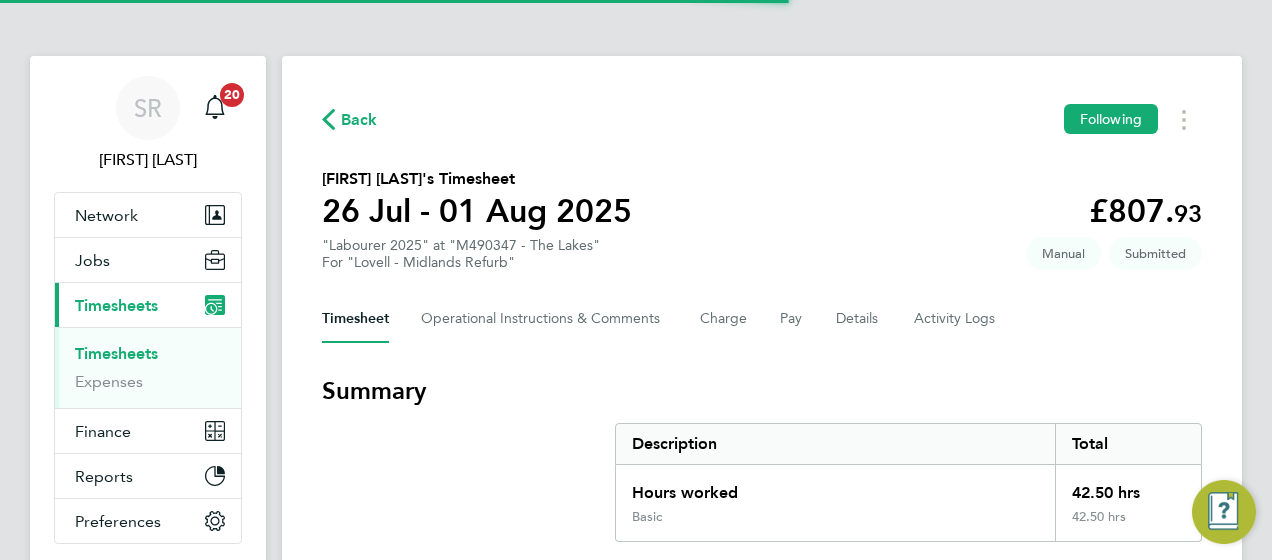 scroll, scrollTop: 0, scrollLeft: 0, axis: both 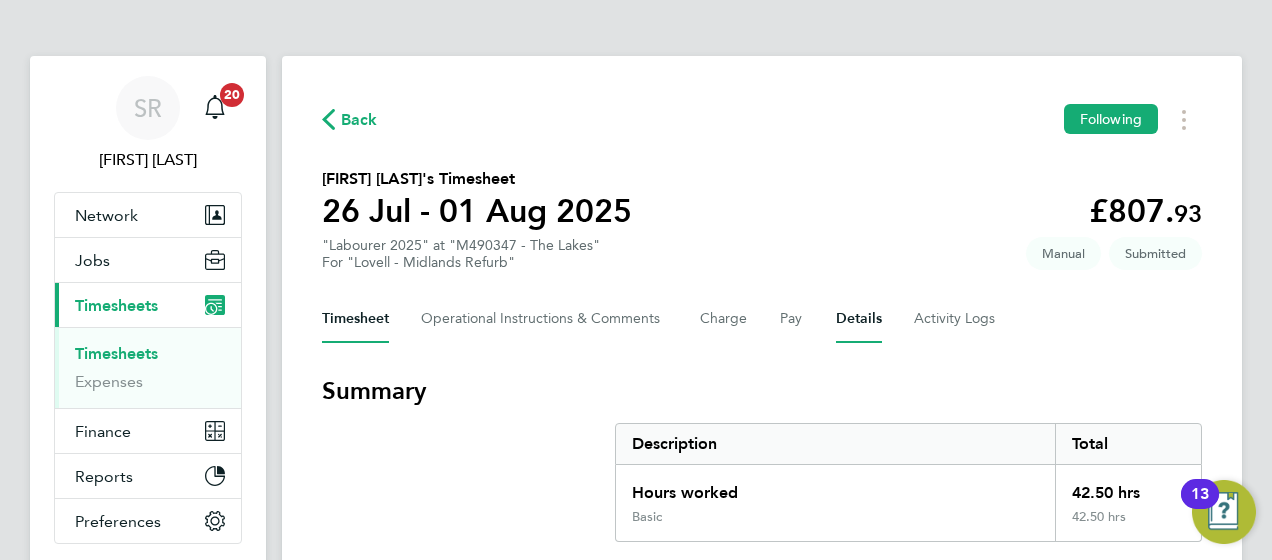 click on "Details" at bounding box center (859, 319) 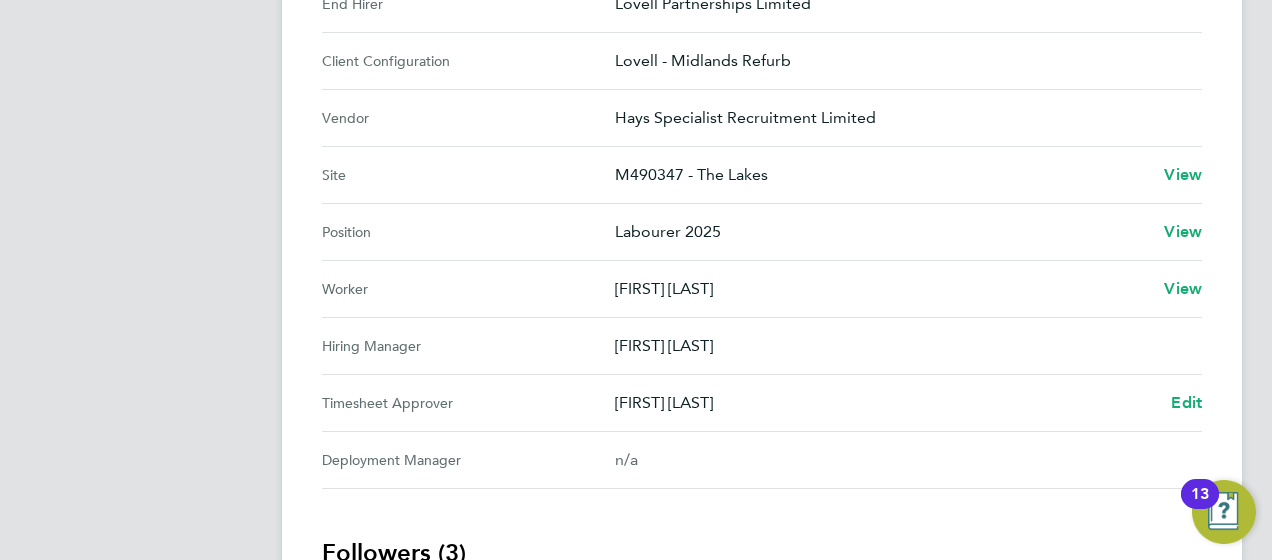 scroll, scrollTop: 855, scrollLeft: 0, axis: vertical 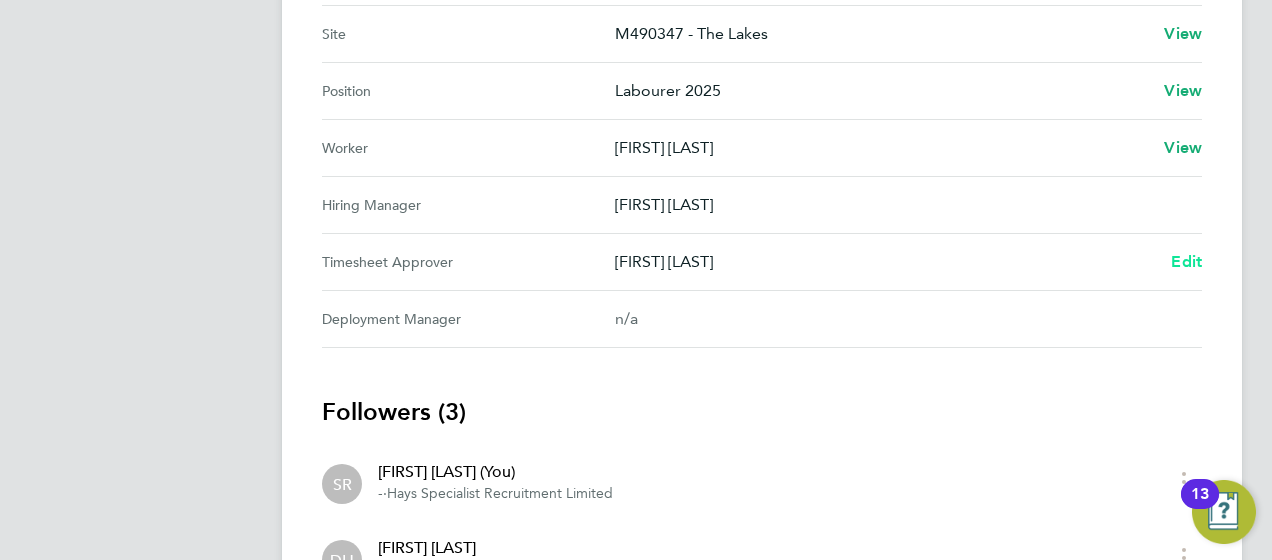 click on "Edit" at bounding box center [1186, 261] 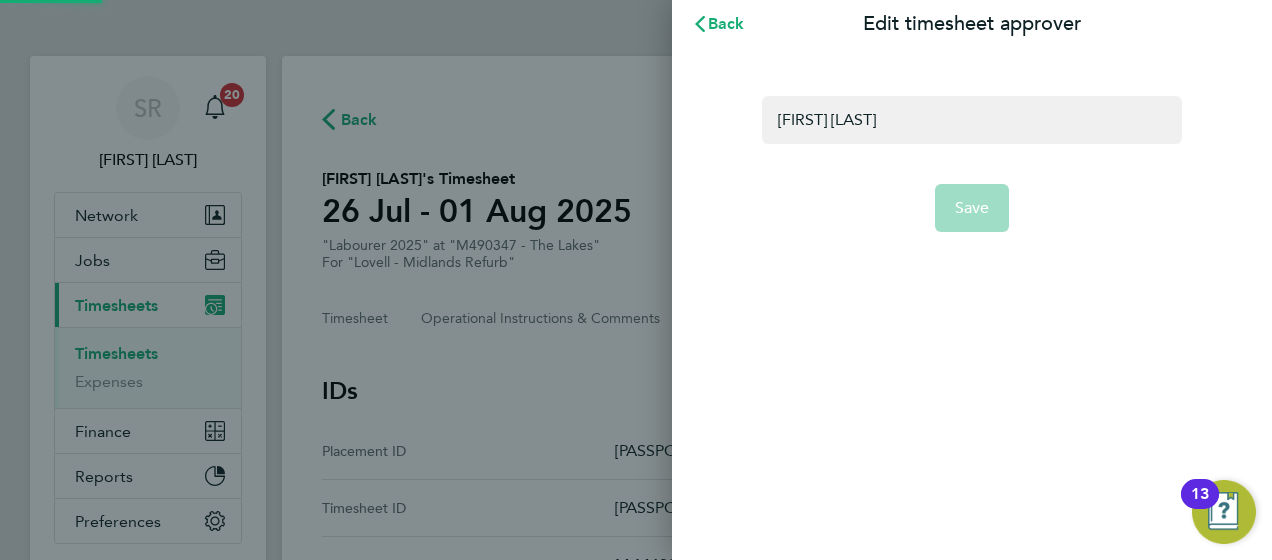 scroll, scrollTop: 0, scrollLeft: 0, axis: both 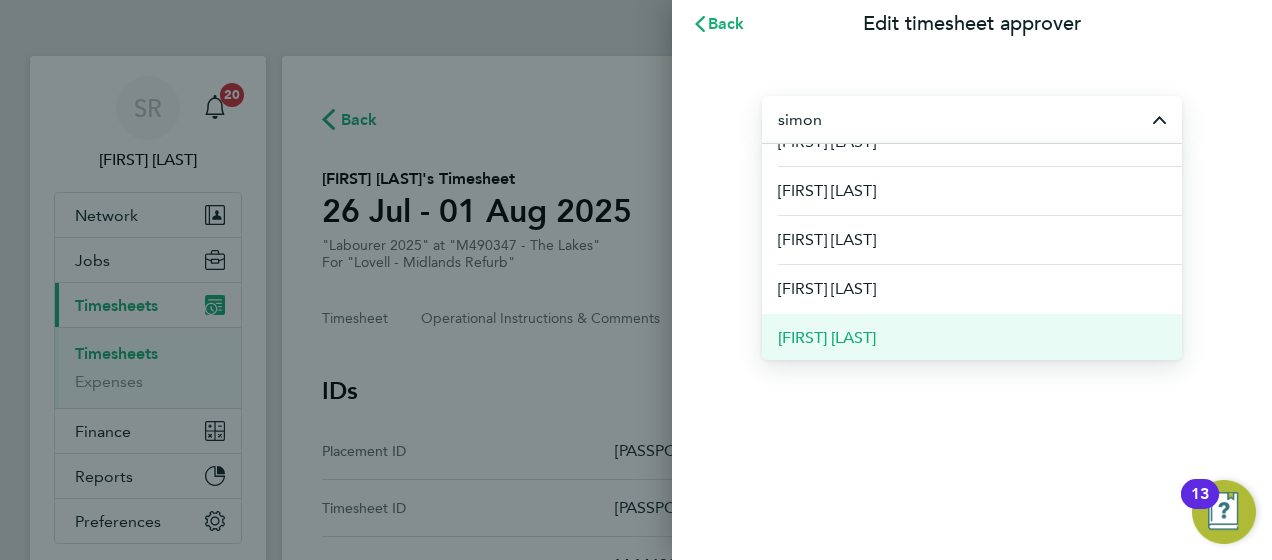 click on "[FIRST] [LAST]" at bounding box center [972, 337] 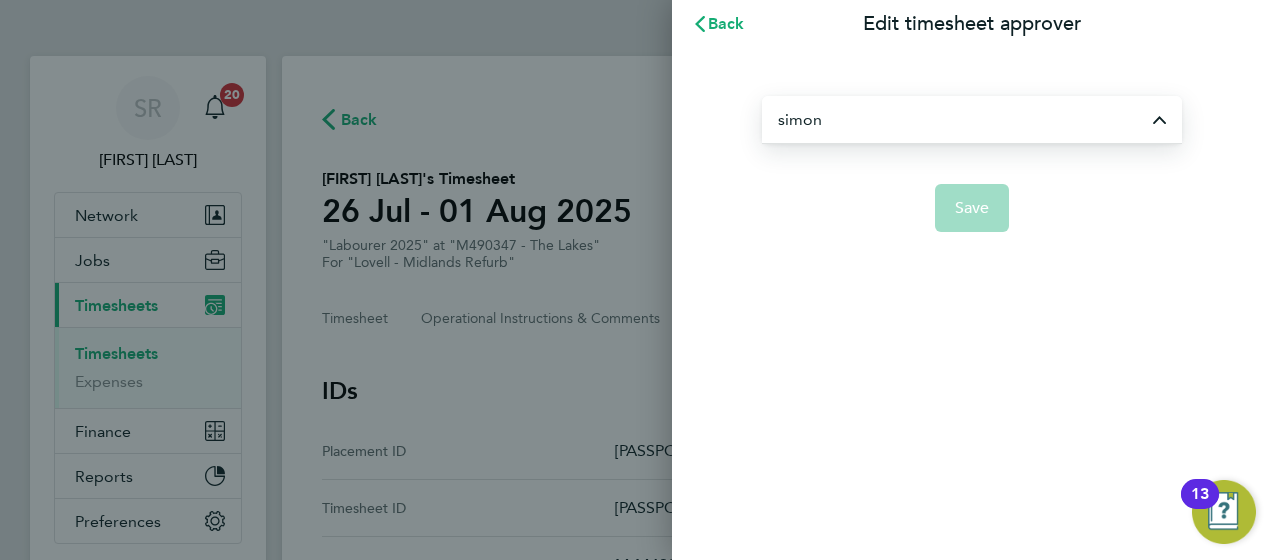 type on "[FIRST] [LAST]" 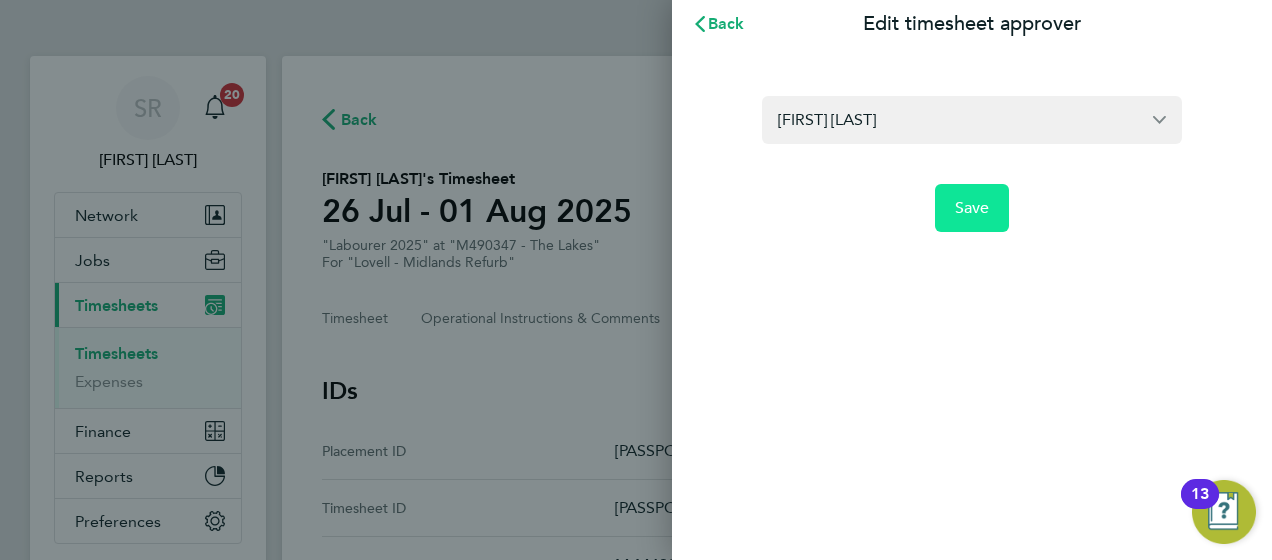 click on "Save" 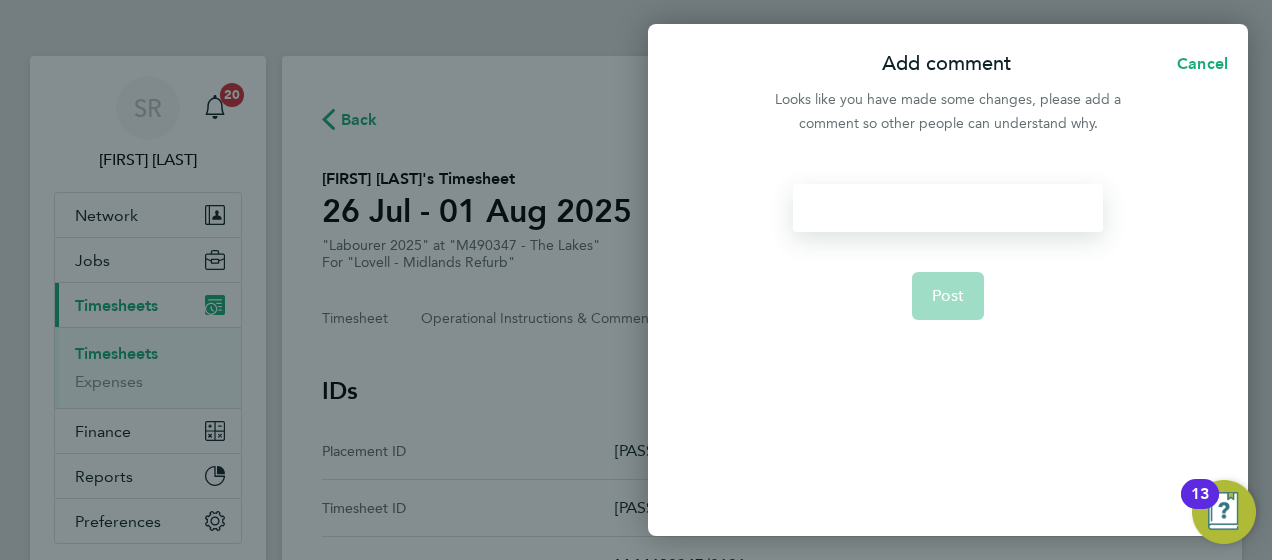 click at bounding box center [947, 208] 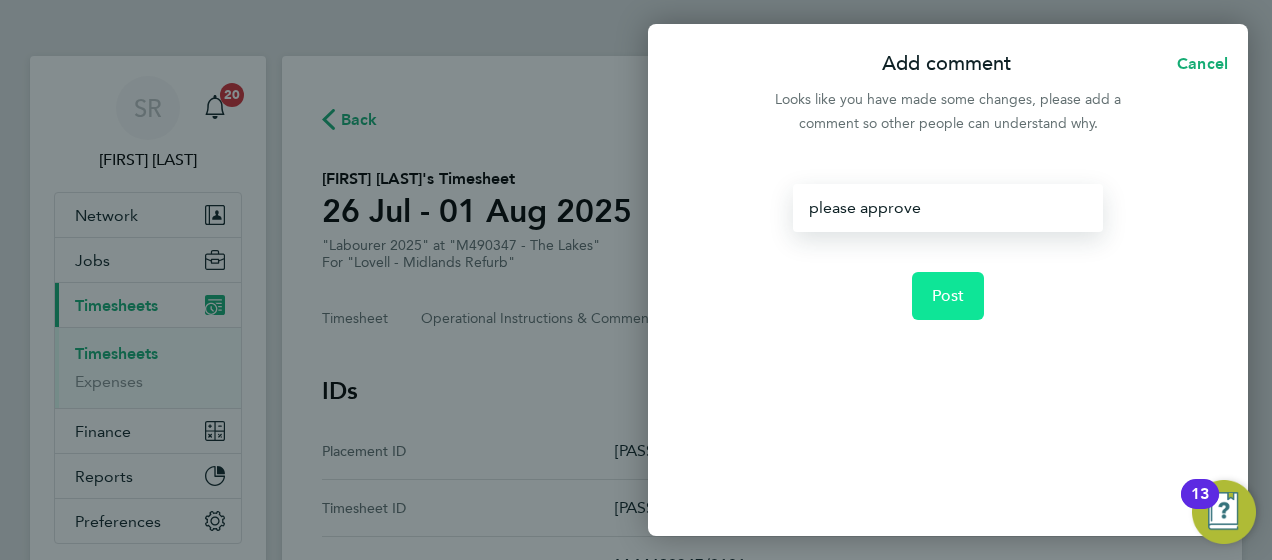 click on "Post" 